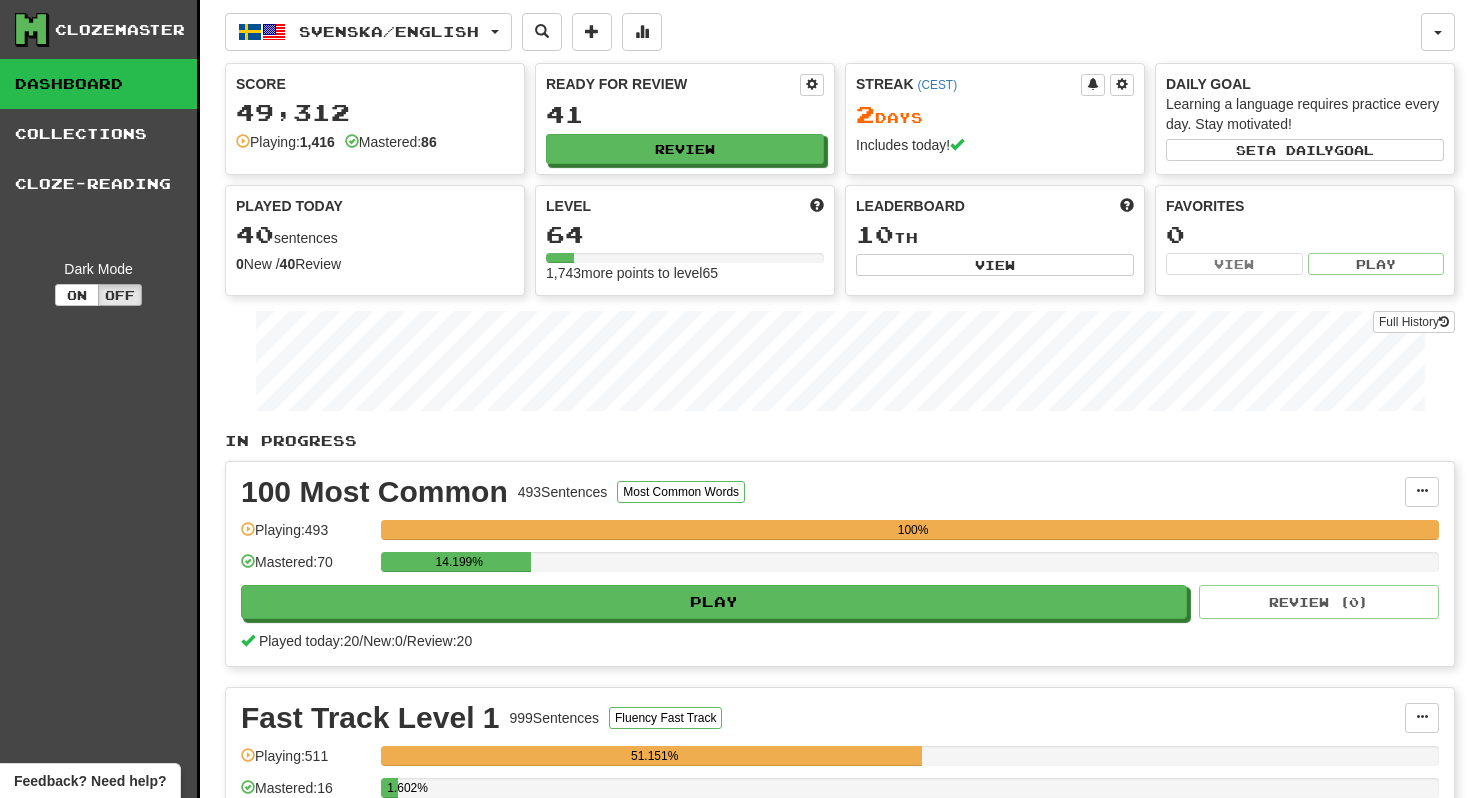 scroll, scrollTop: 0, scrollLeft: 0, axis: both 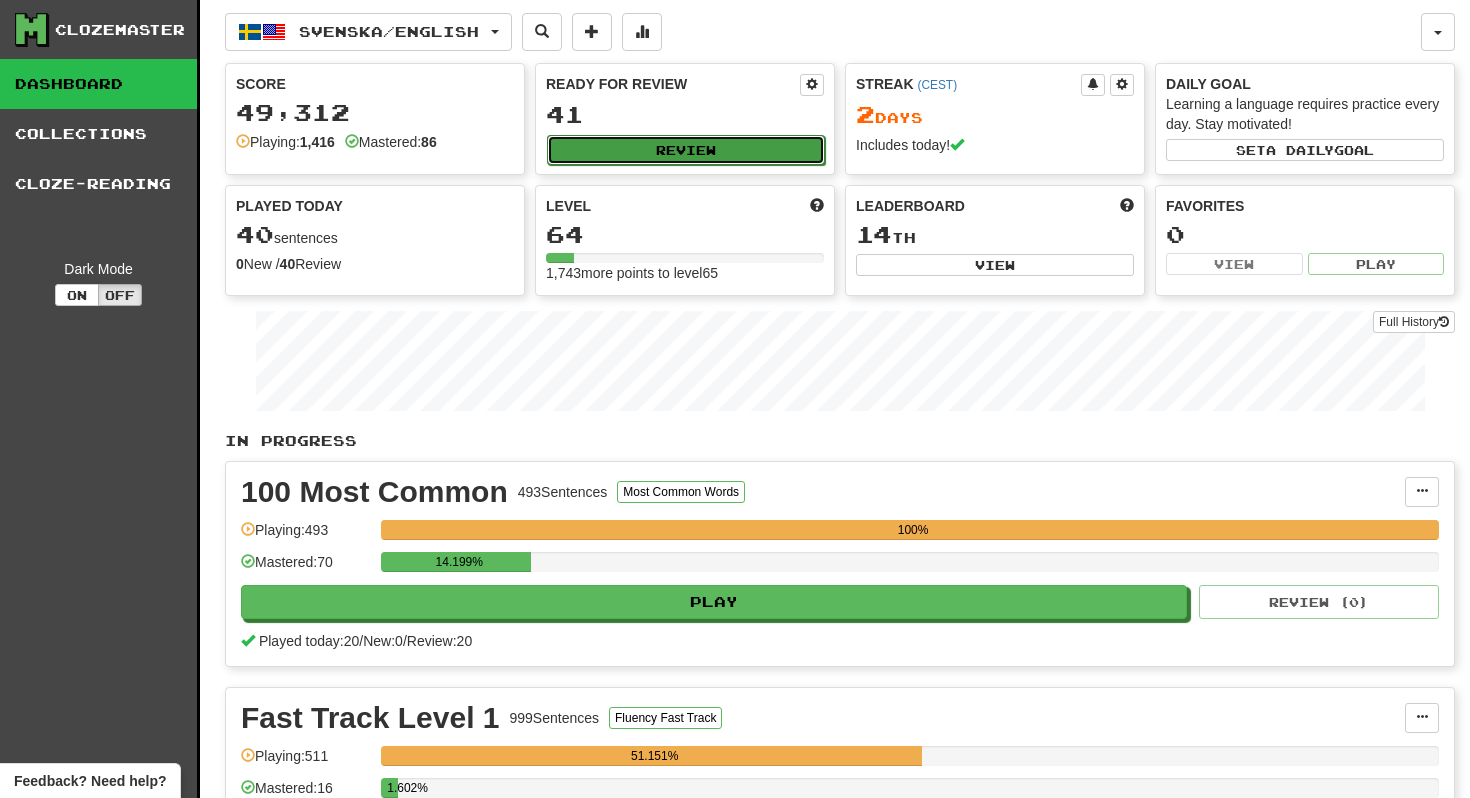 click on "Review" at bounding box center (686, 150) 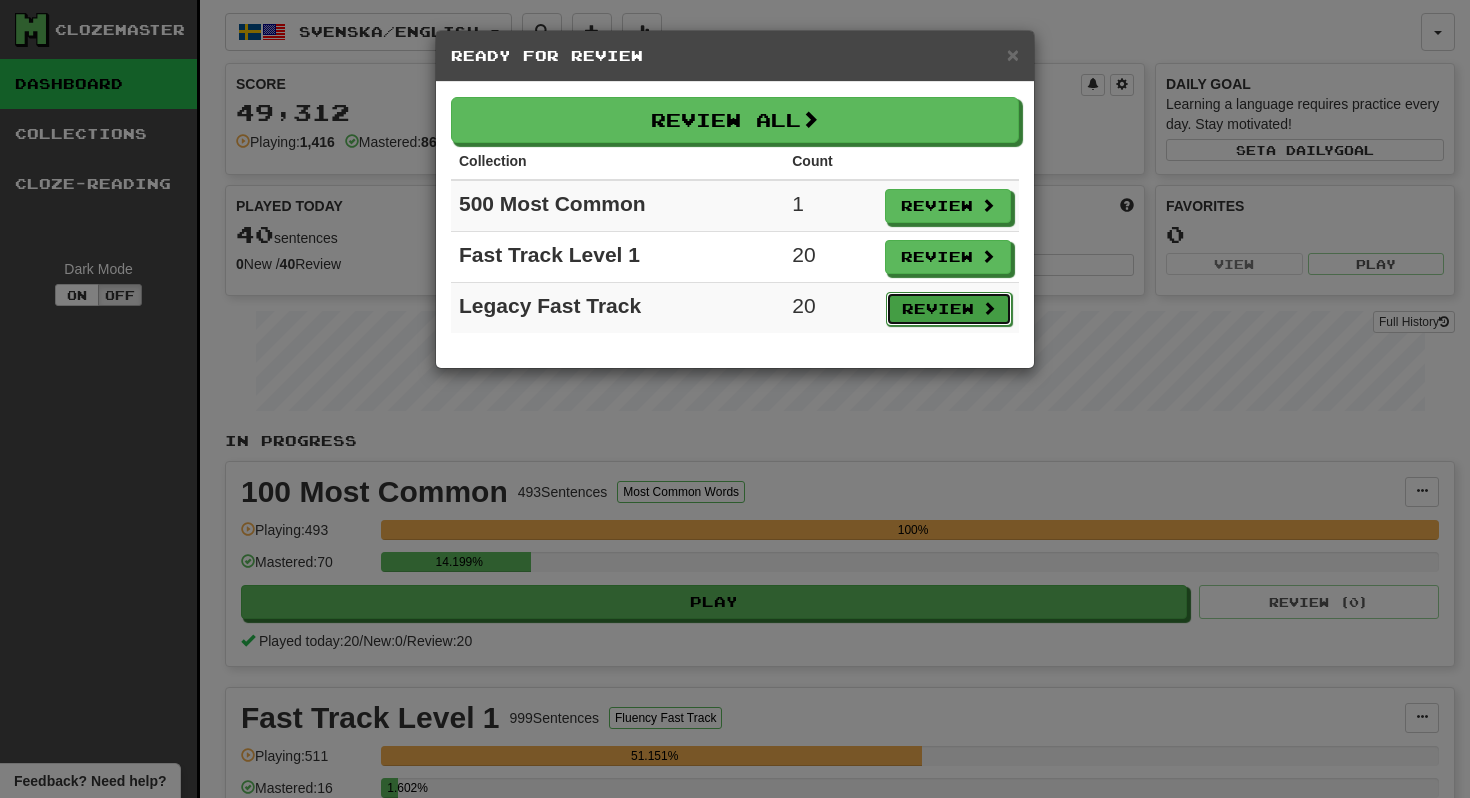 click on "Review" at bounding box center [949, 309] 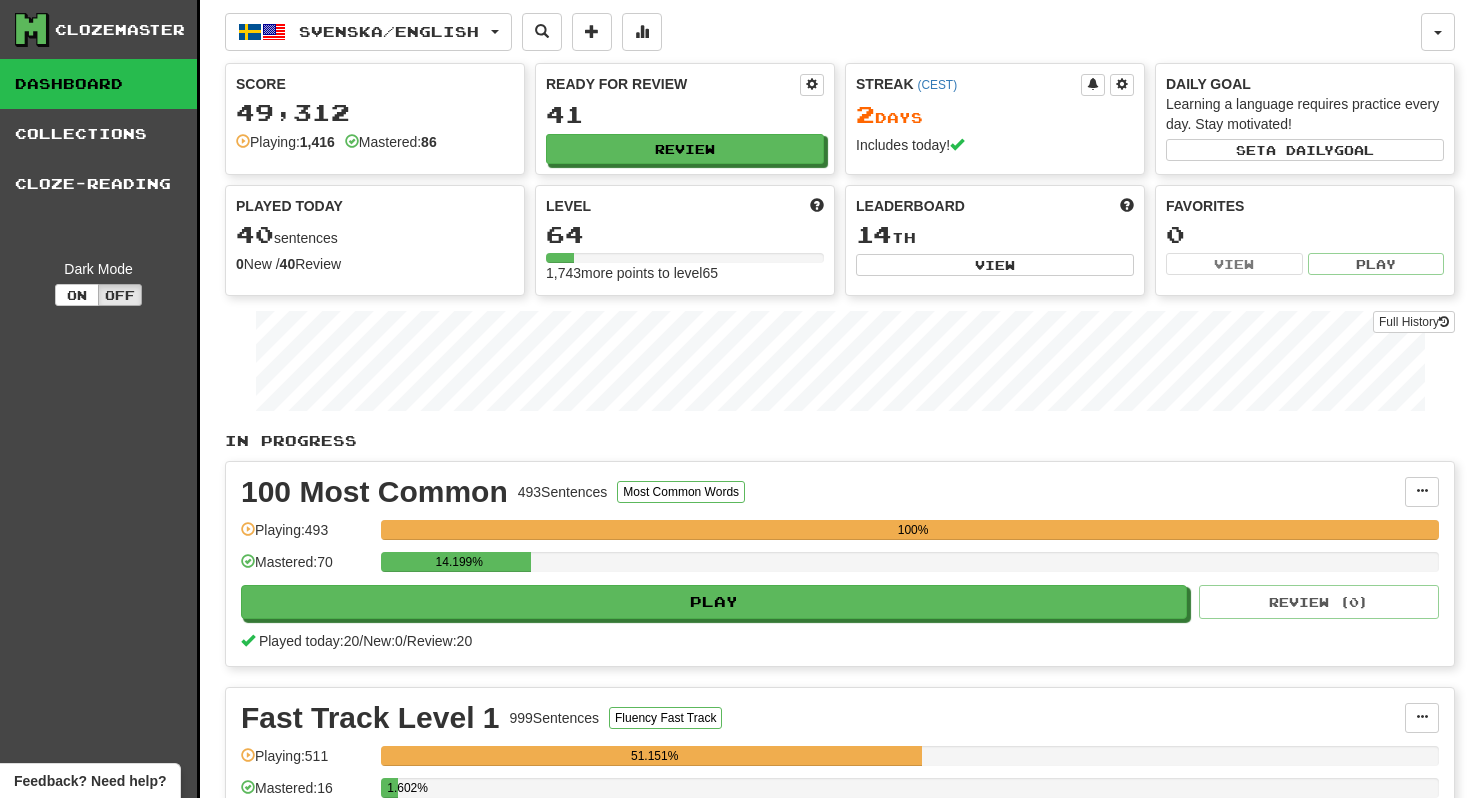 select on "**" 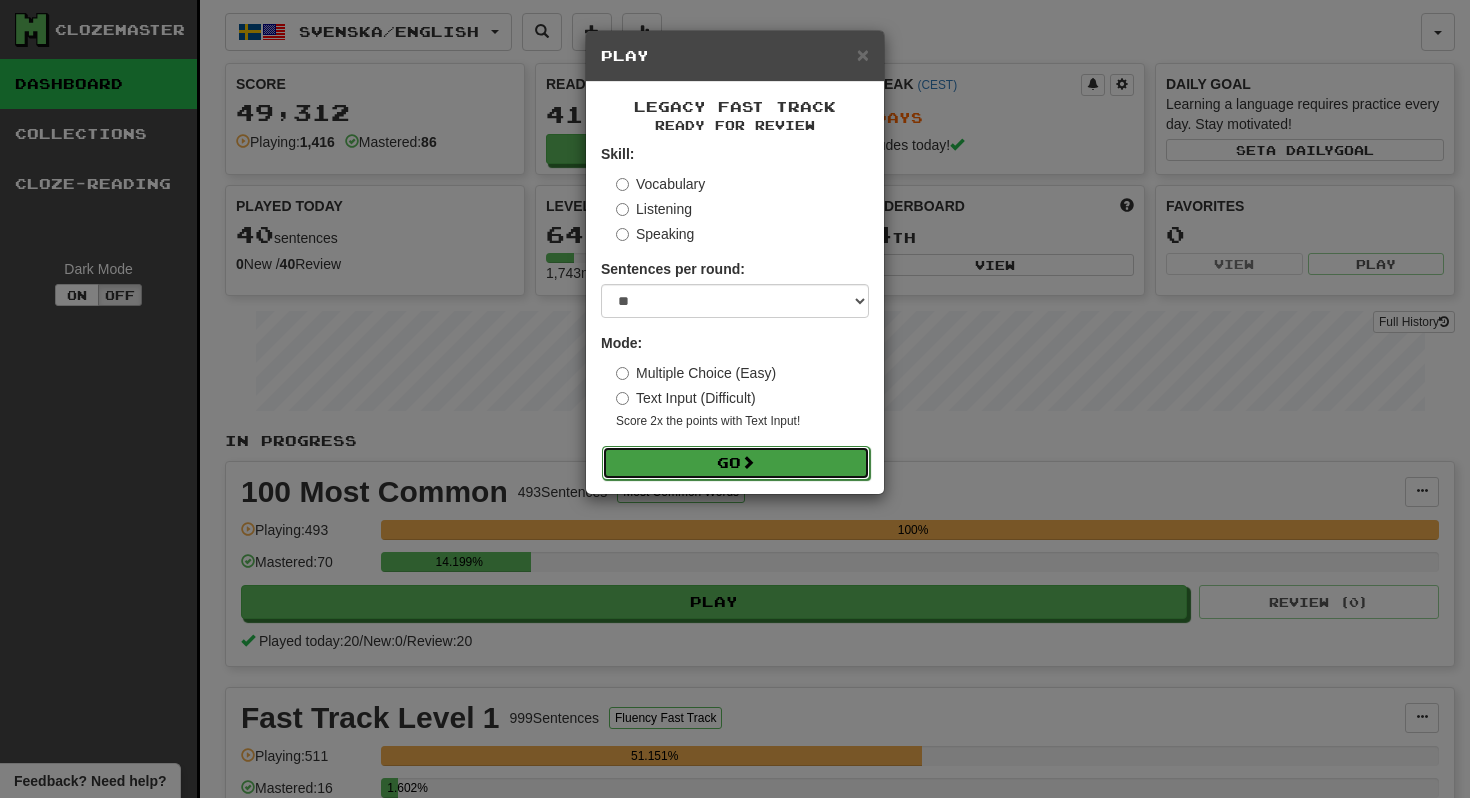 click on "Go" at bounding box center (736, 463) 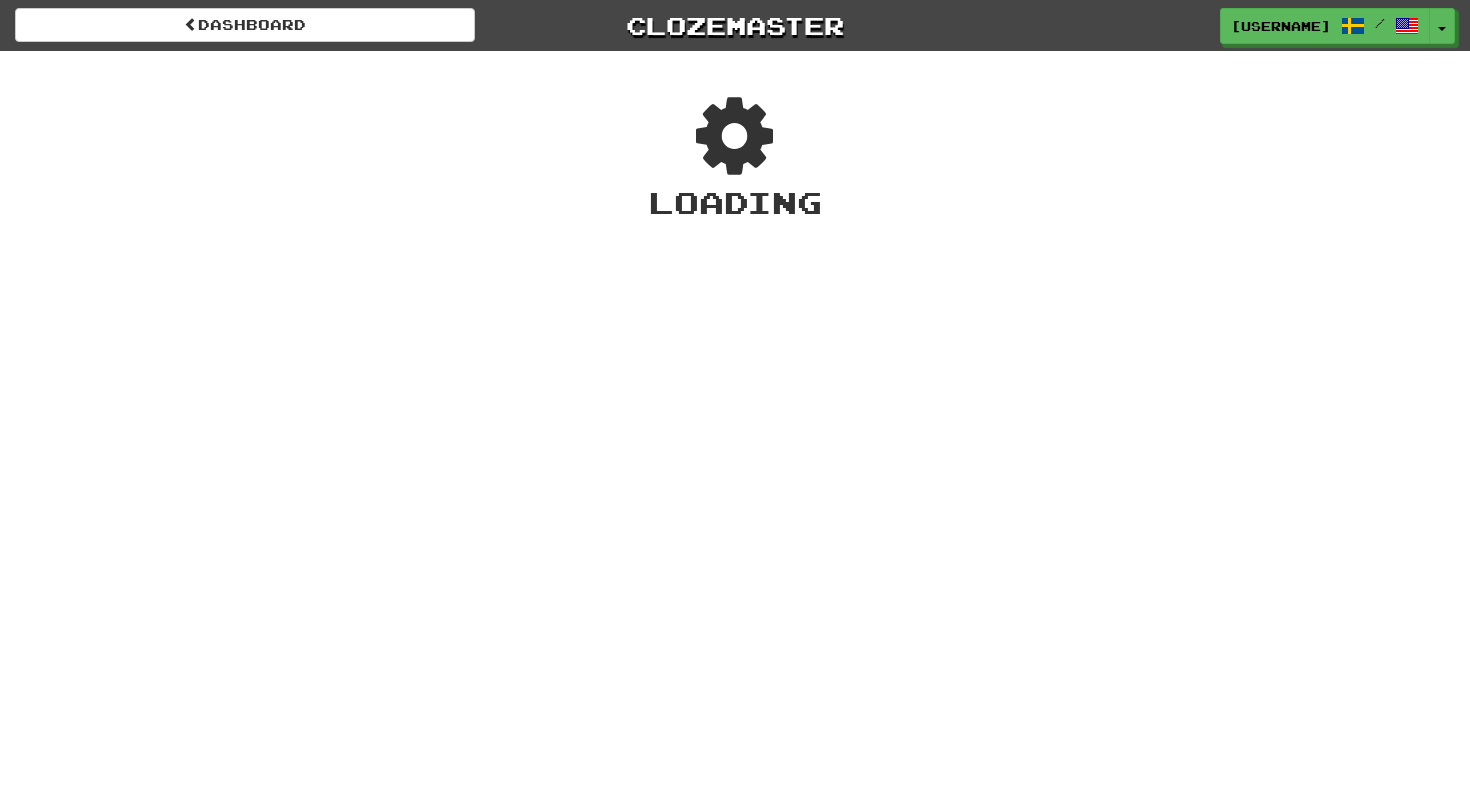 scroll, scrollTop: 0, scrollLeft: 0, axis: both 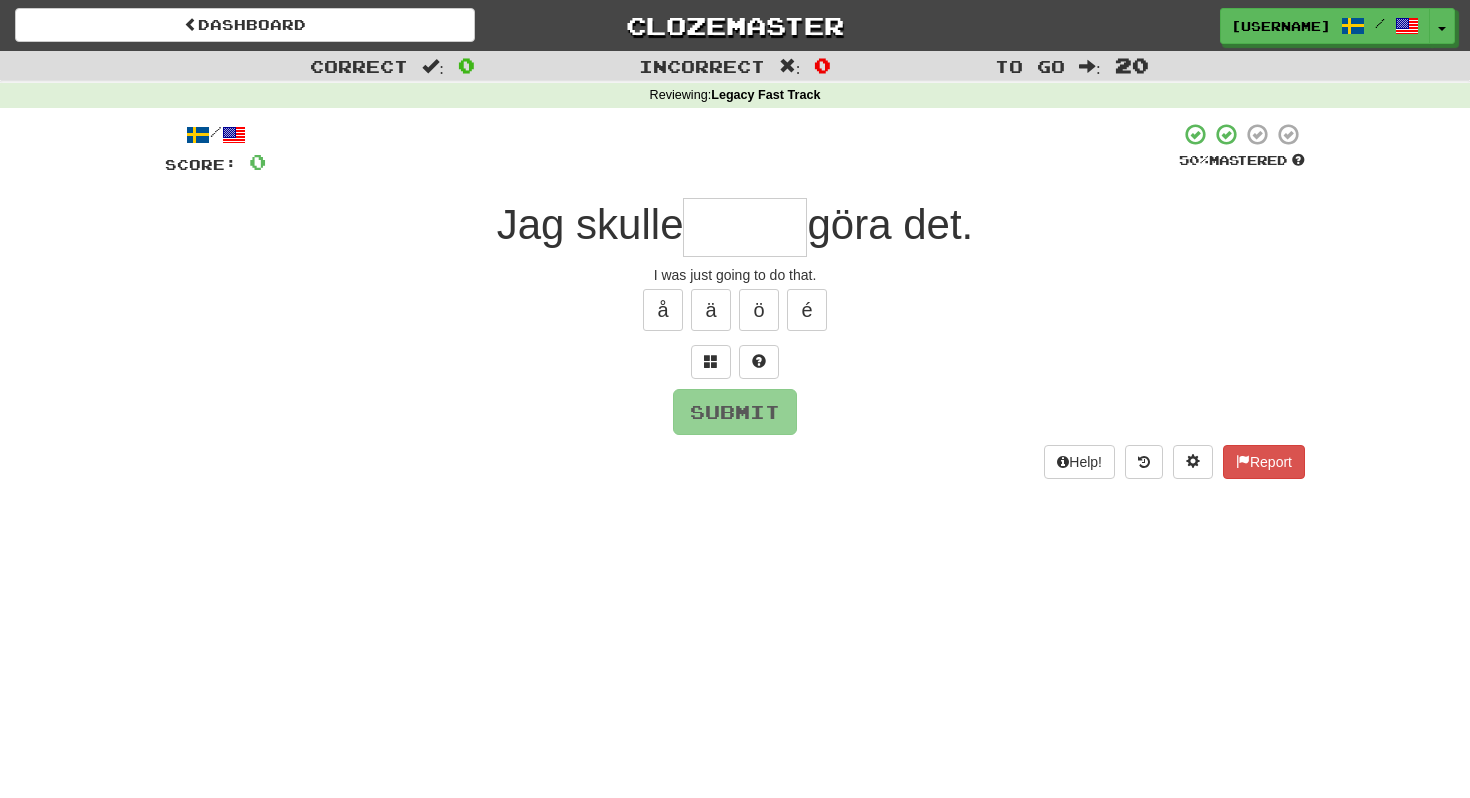 type on "*" 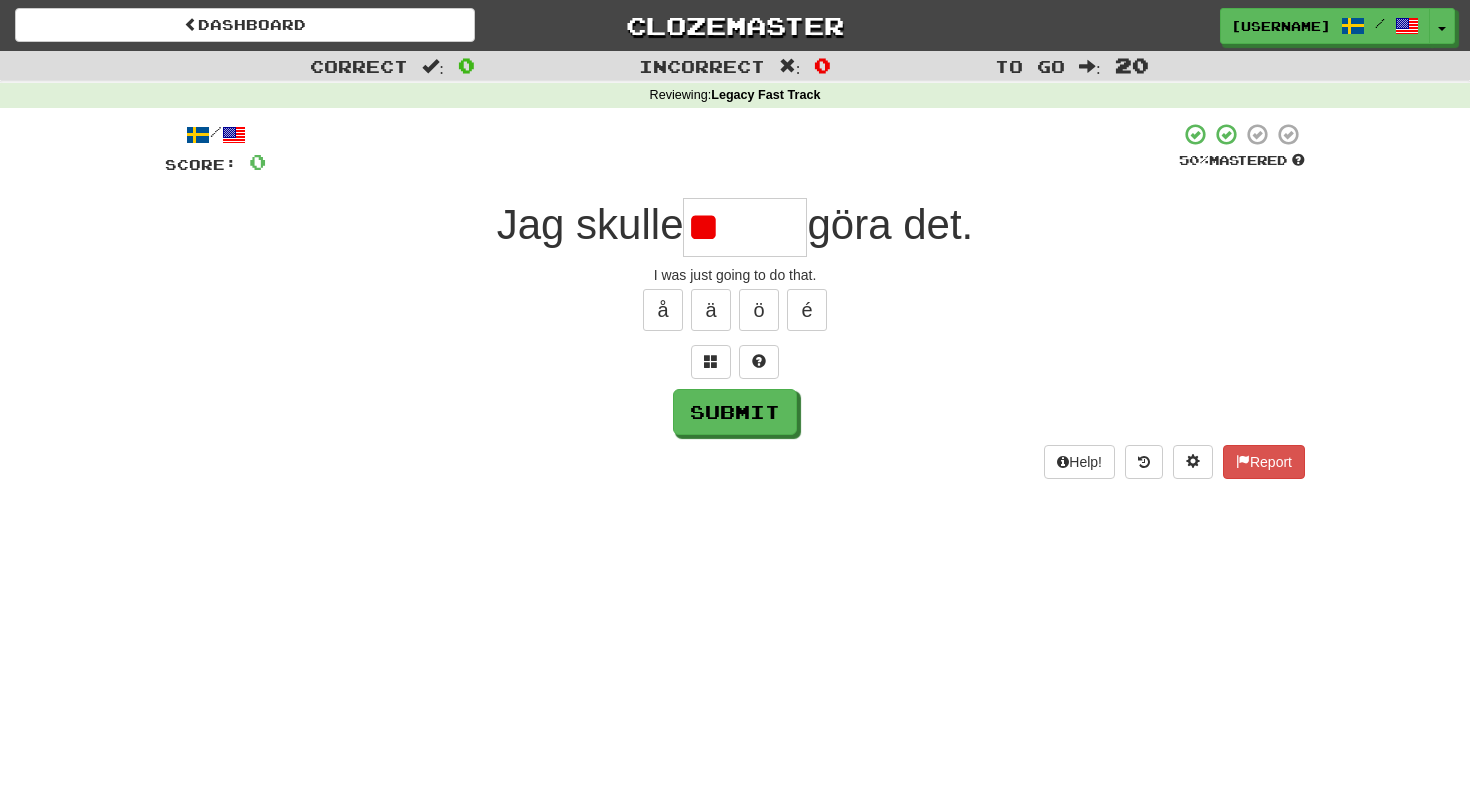 type on "*" 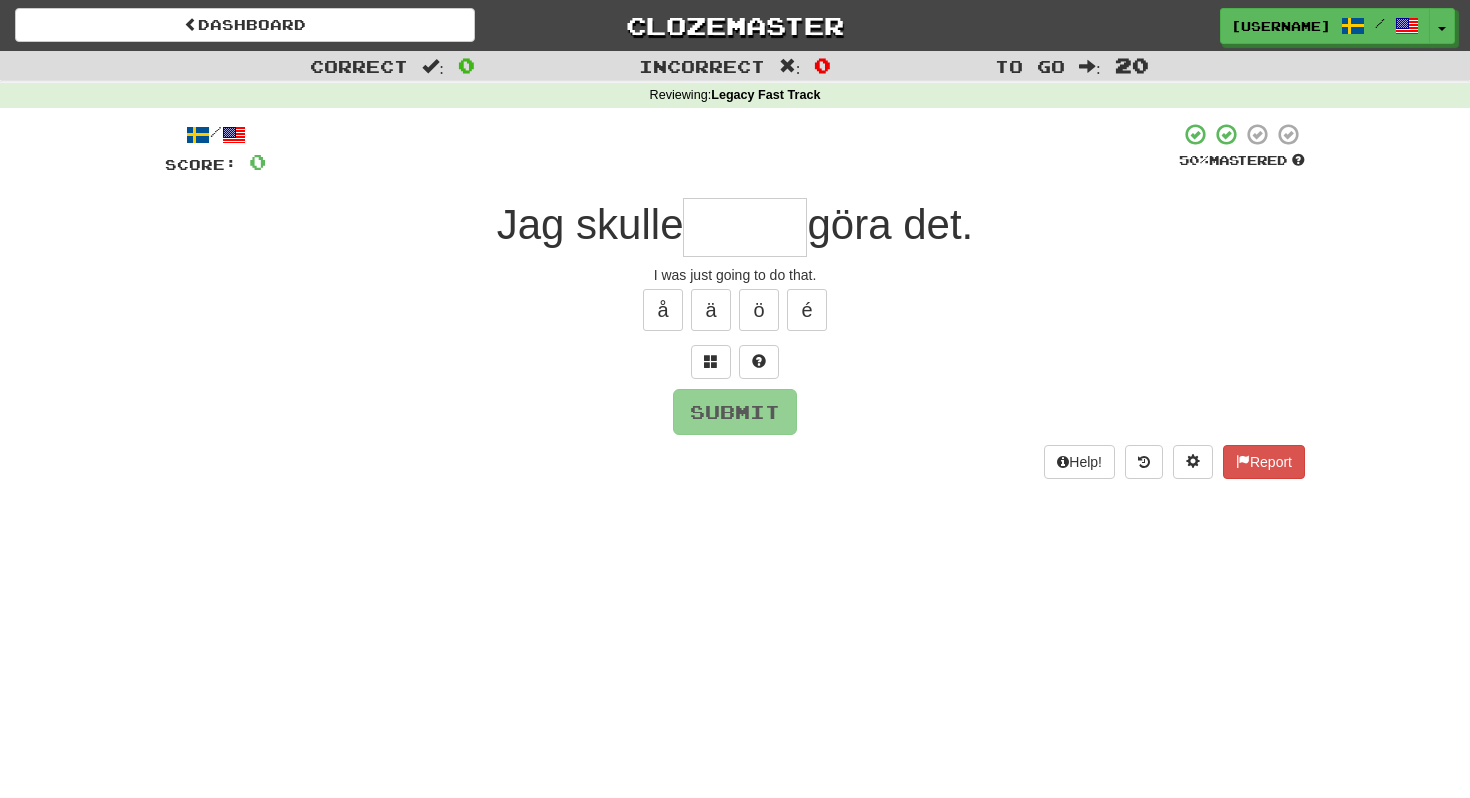 type on "*" 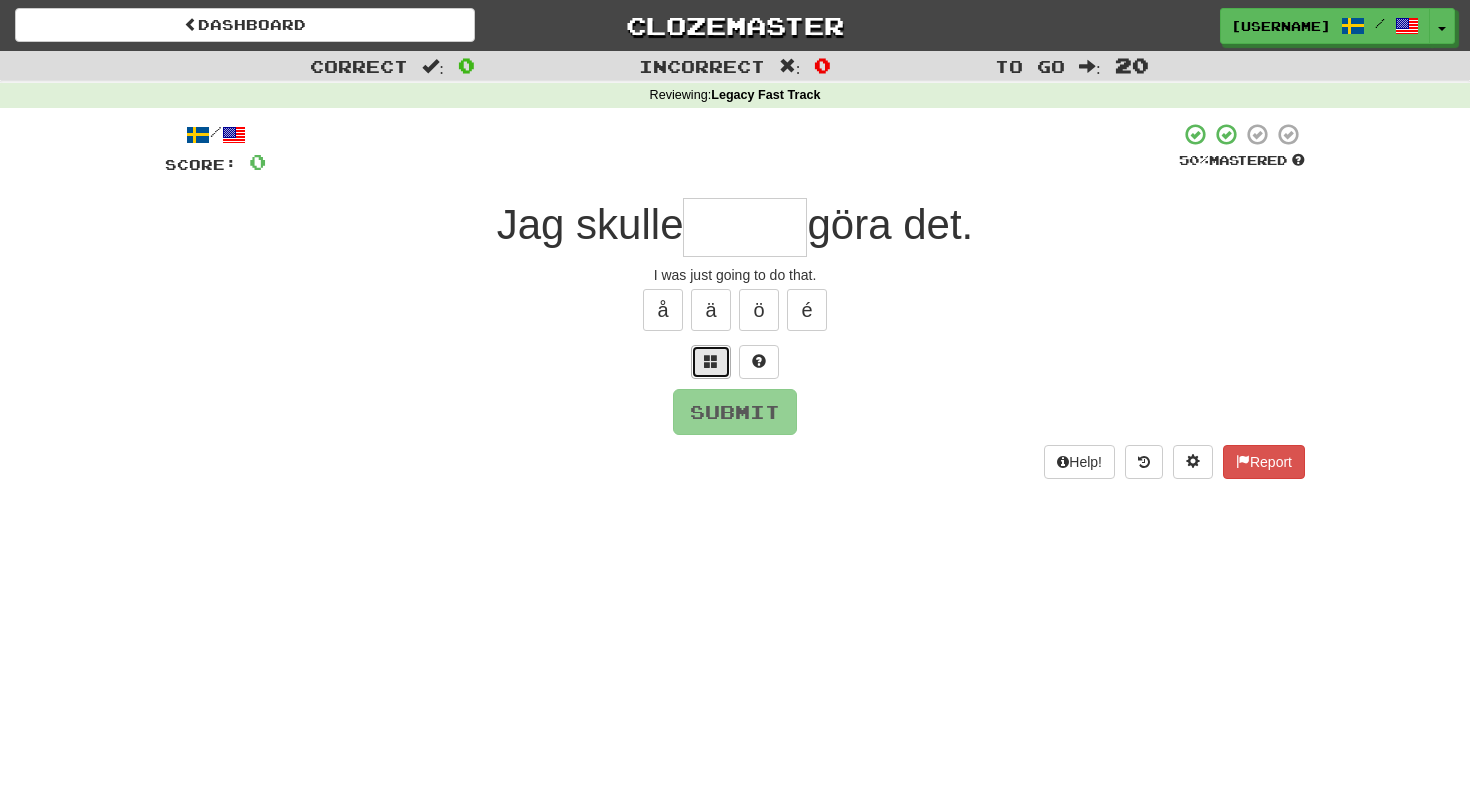 click at bounding box center [711, 361] 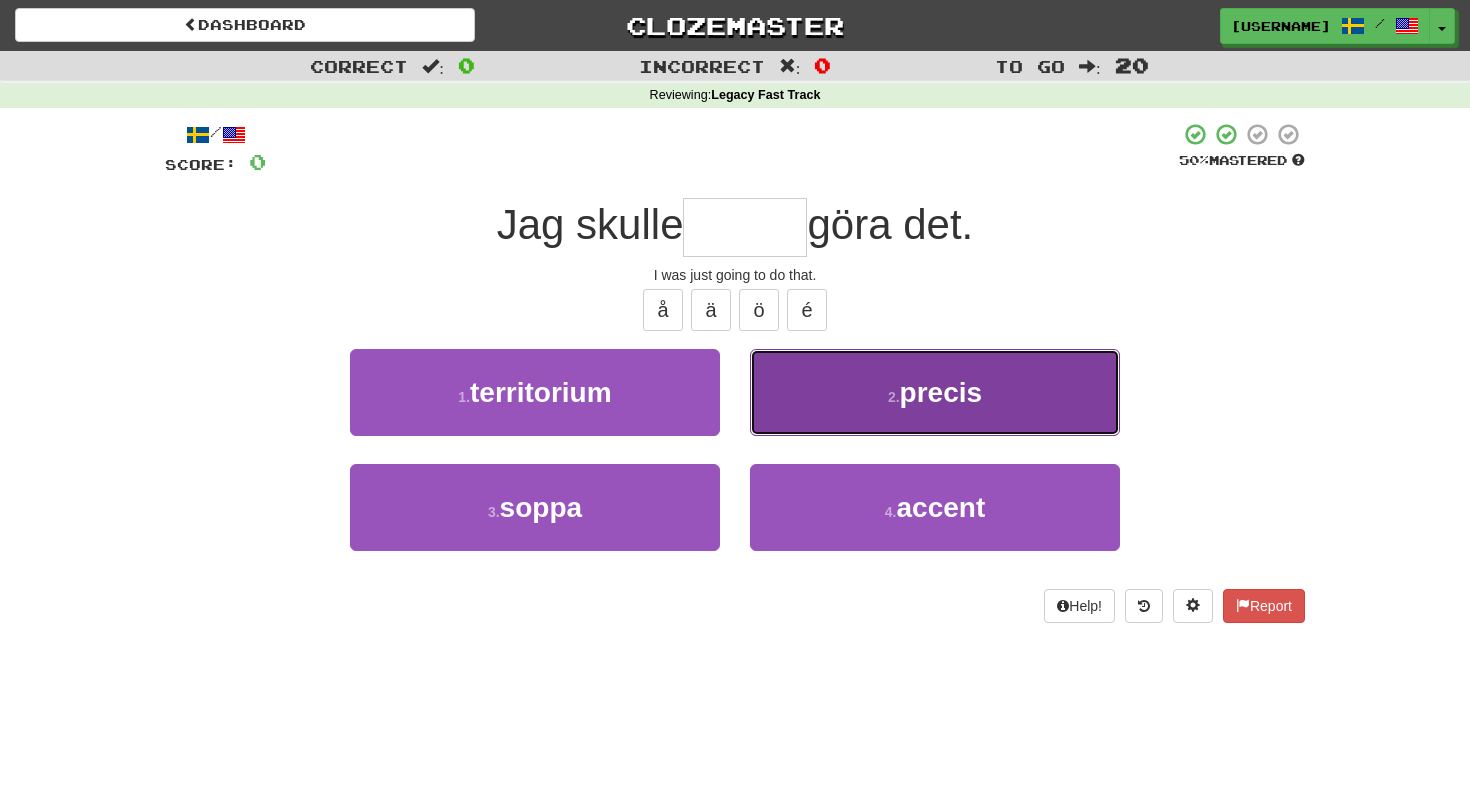 click on "2 .  precis" at bounding box center [935, 392] 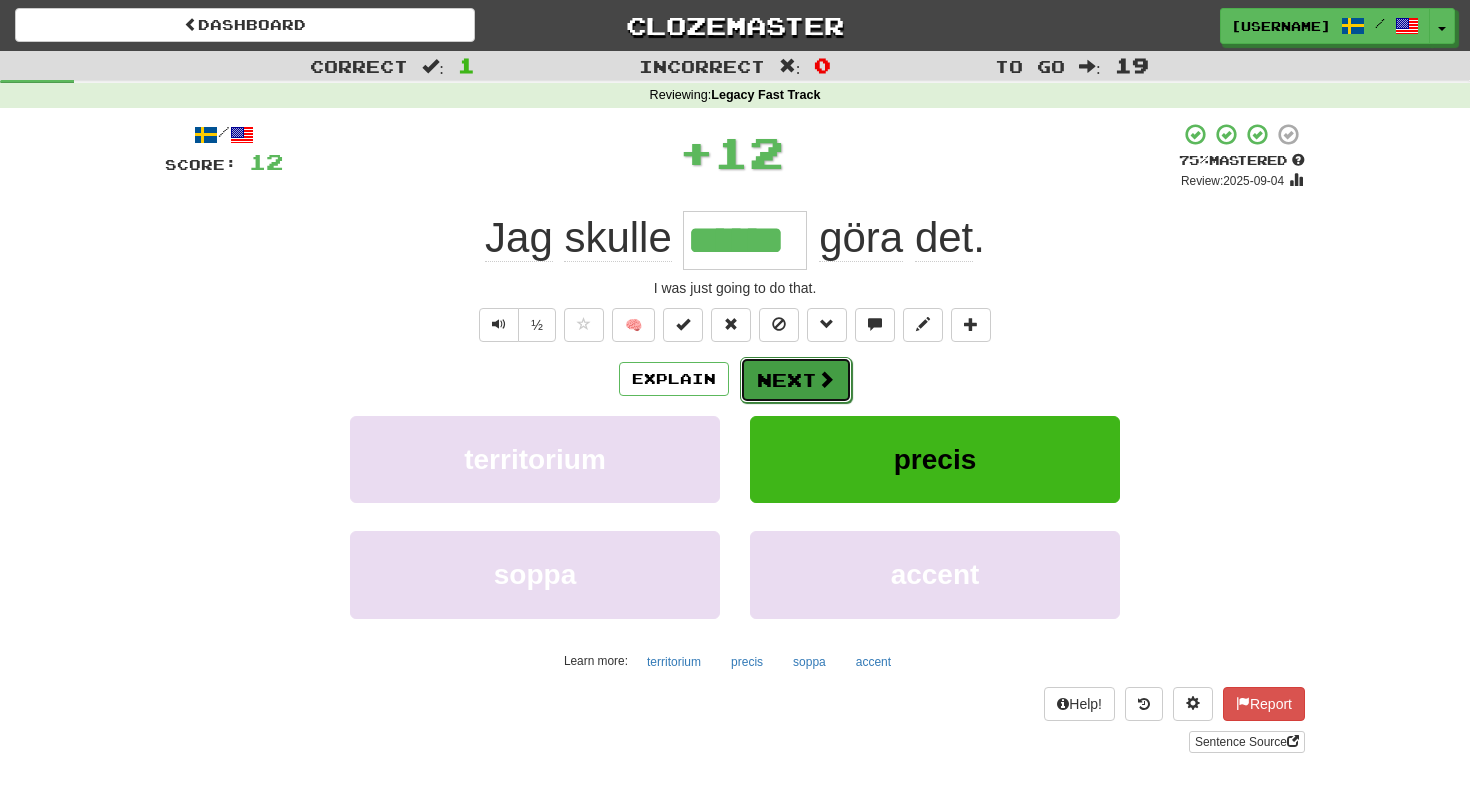 click on "Next" at bounding box center (796, 380) 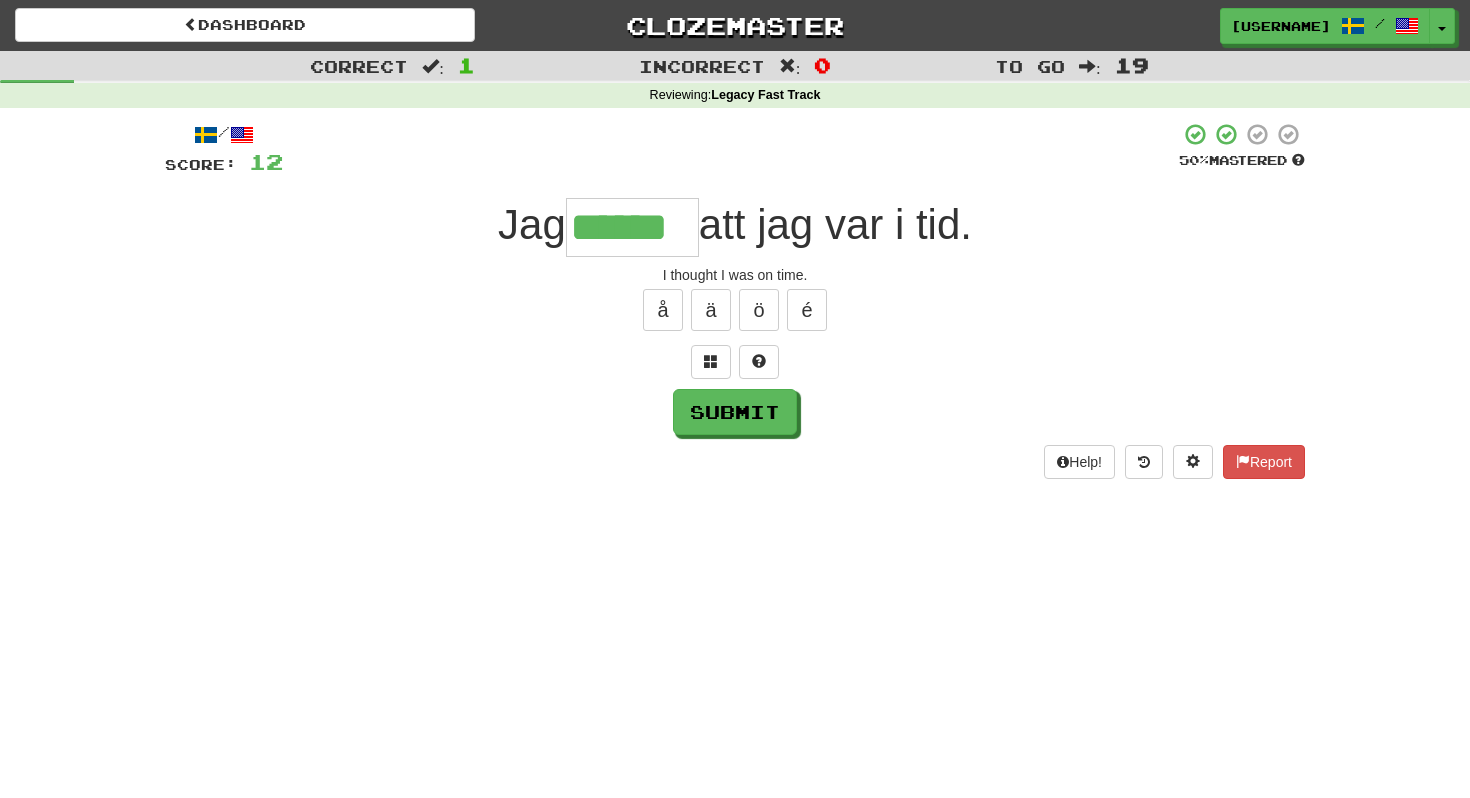 type on "******" 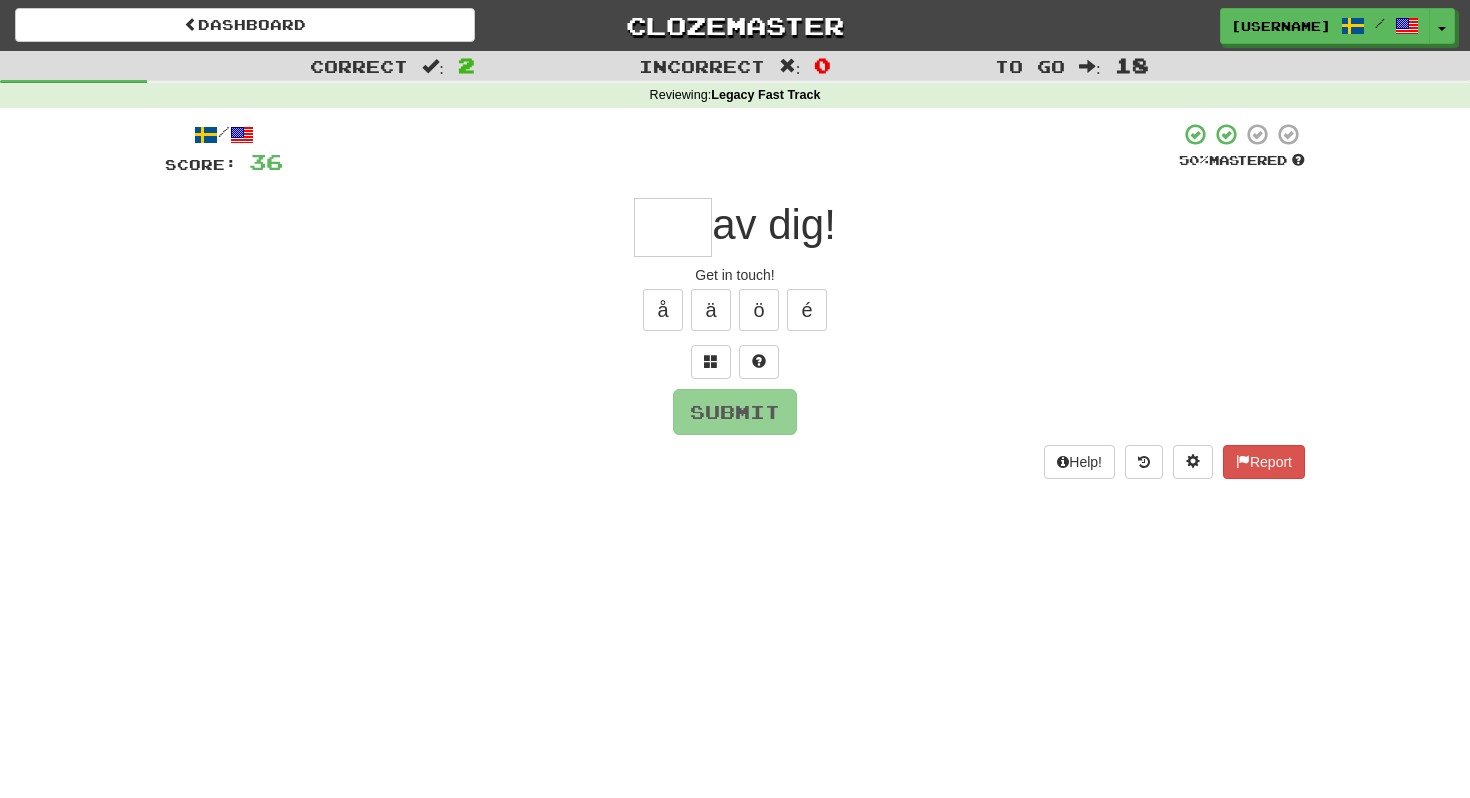 type on "*" 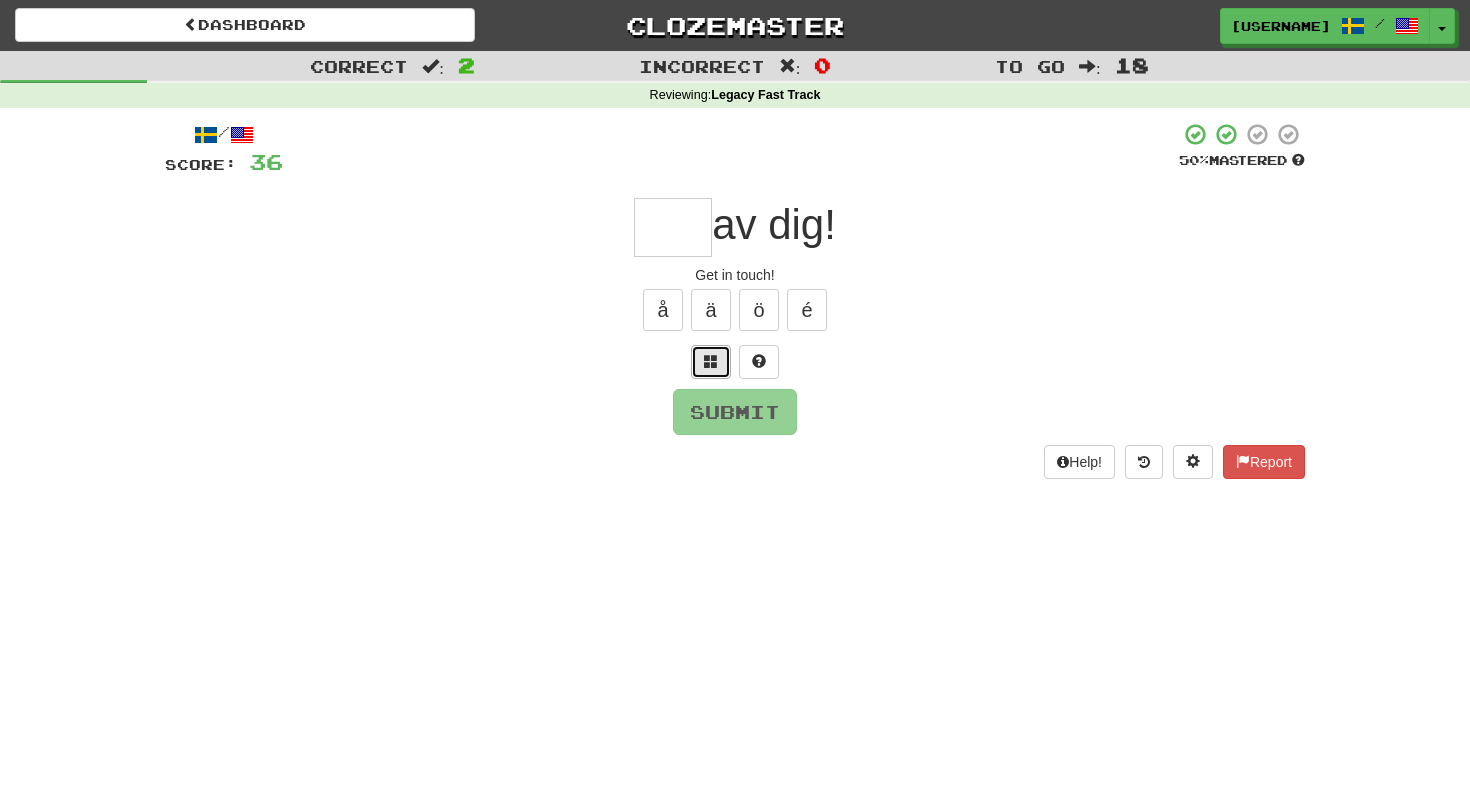 click at bounding box center [711, 361] 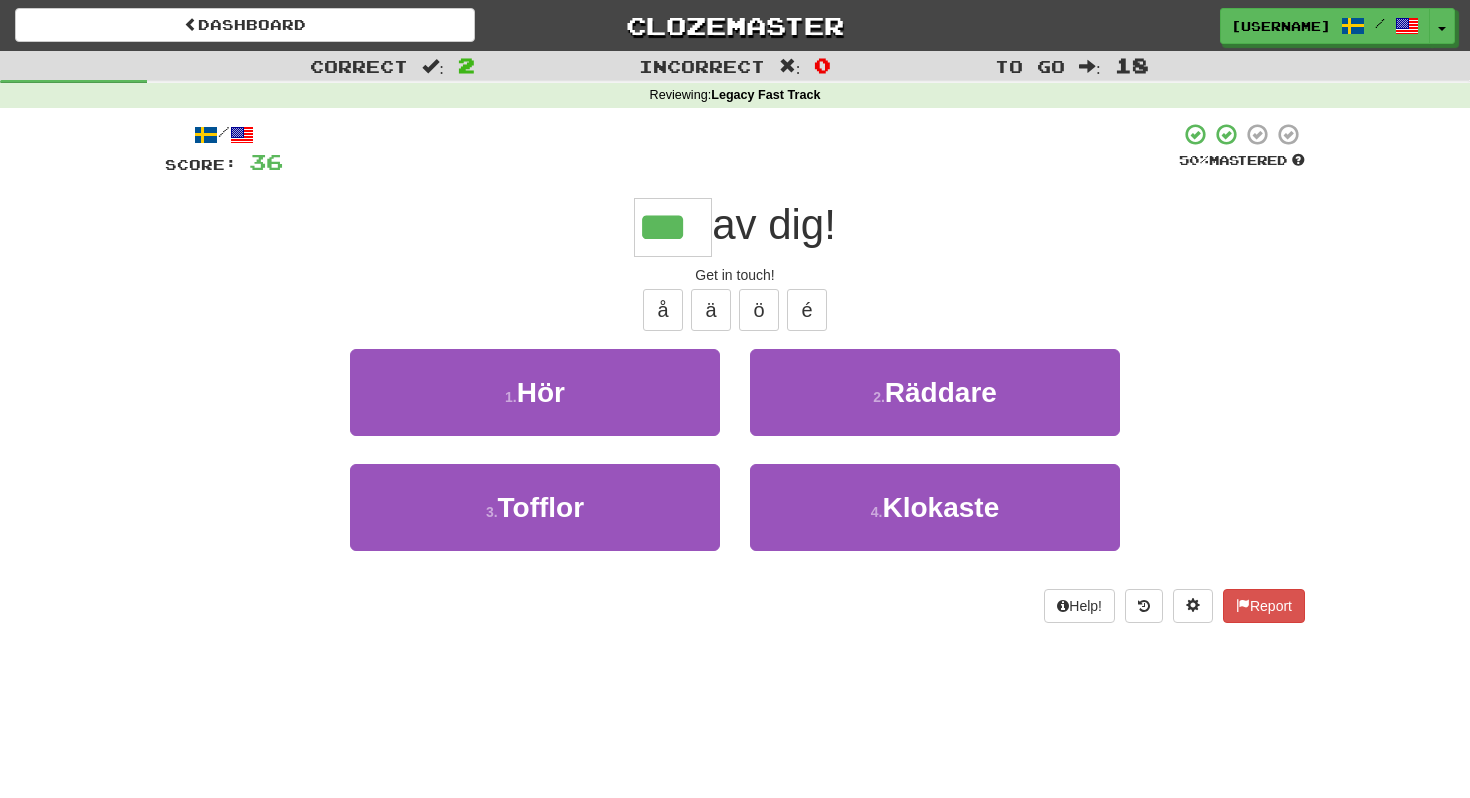 type on "***" 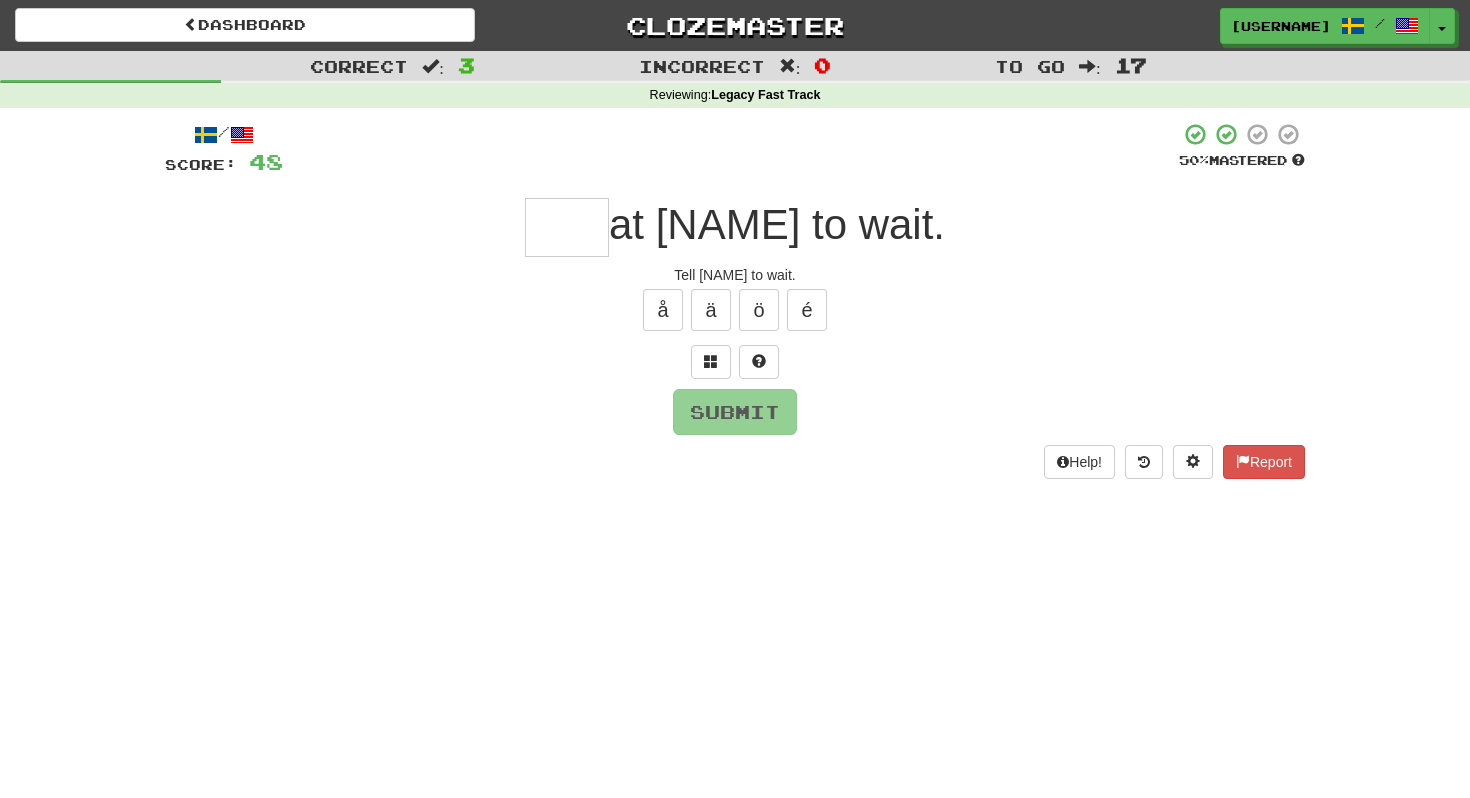 type on "*" 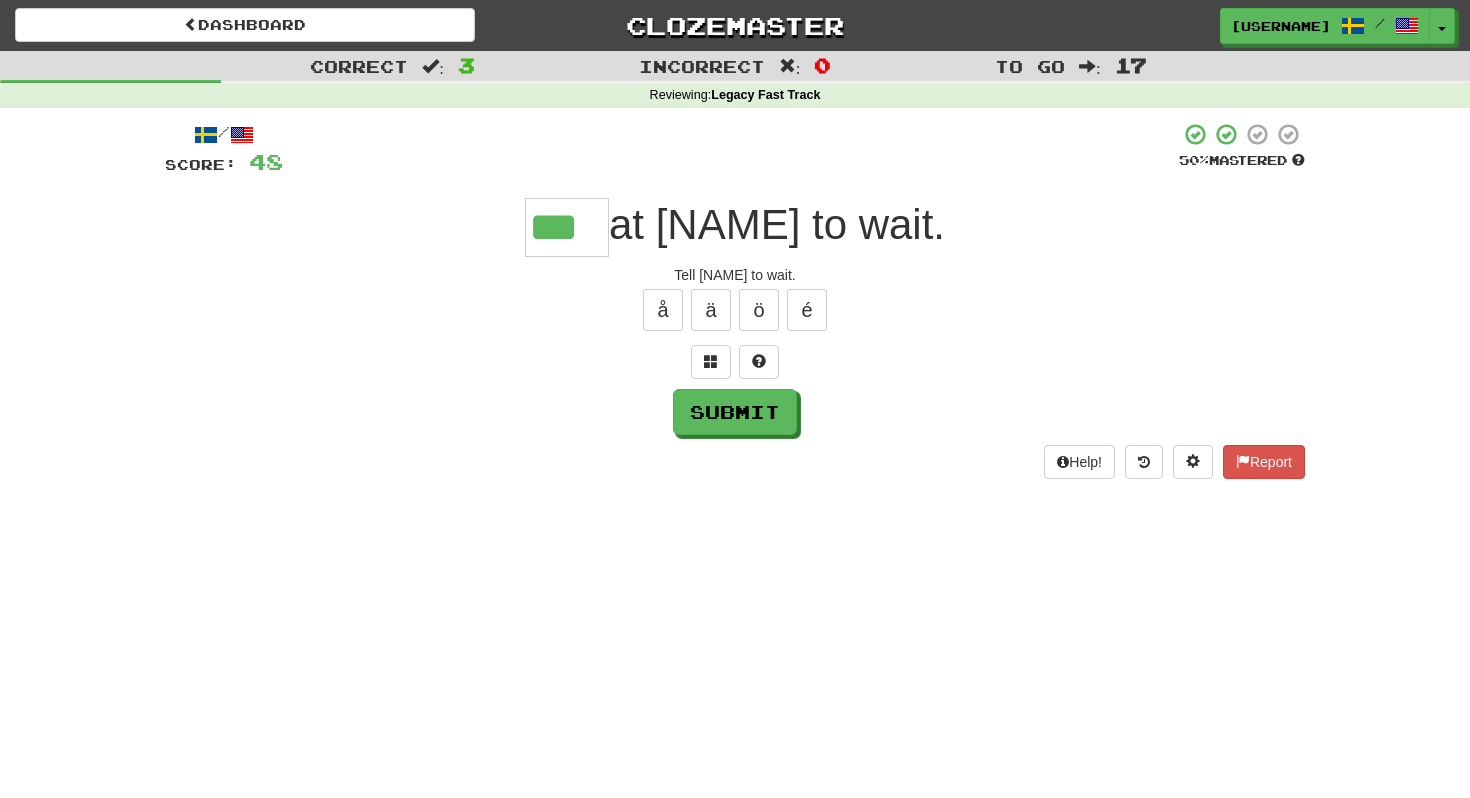 type on "***" 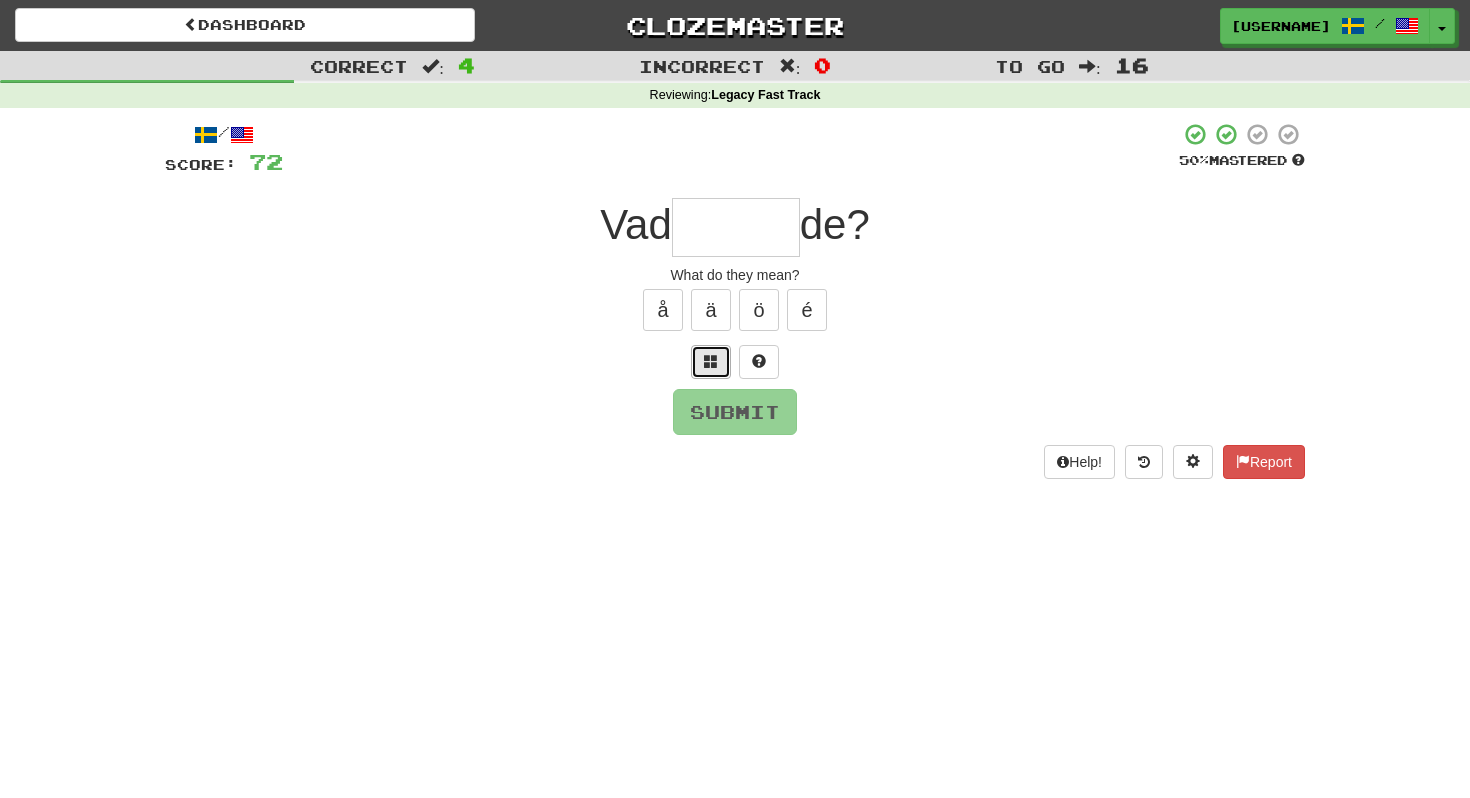 click at bounding box center [711, 362] 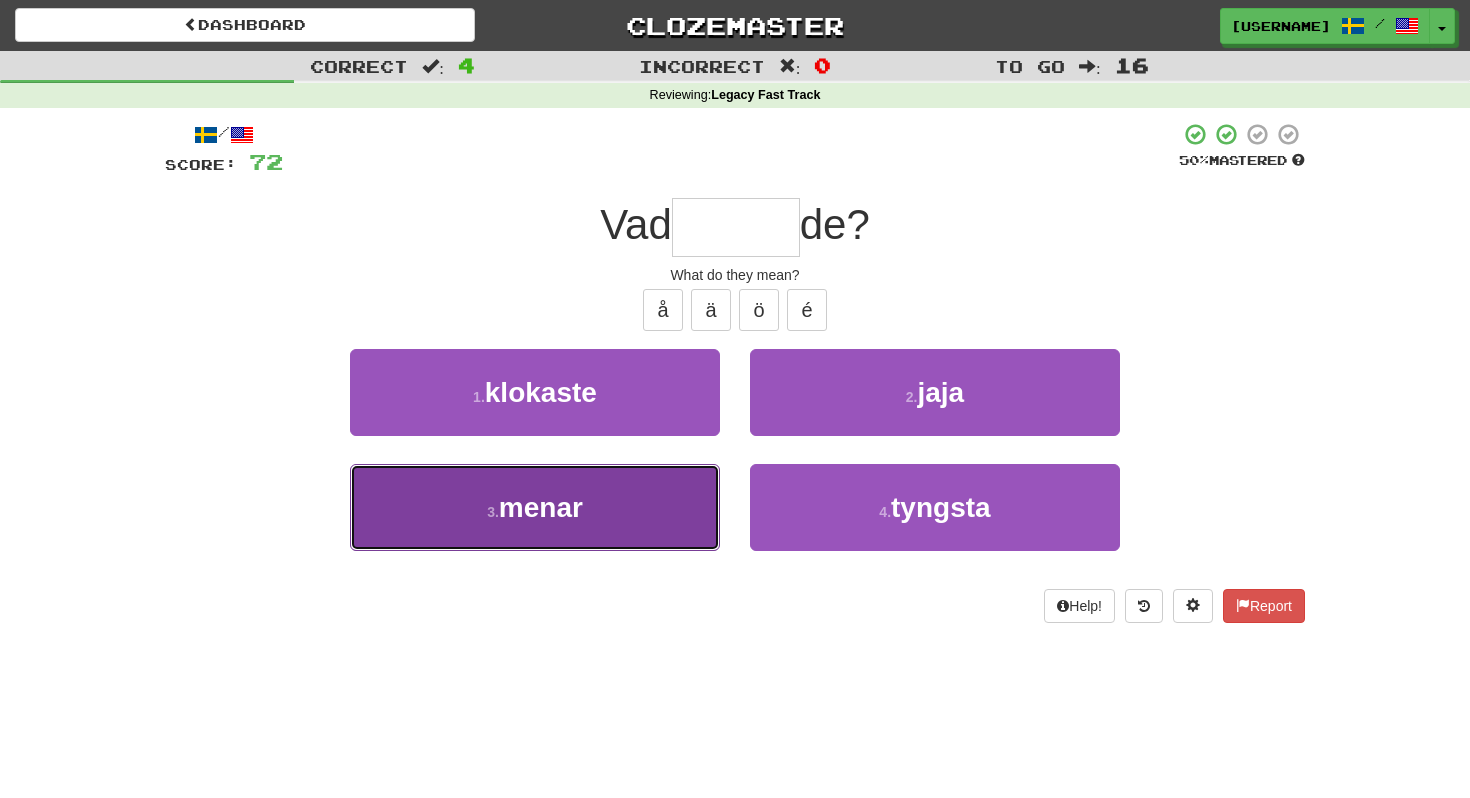 click on "3 .  menar" at bounding box center [535, 507] 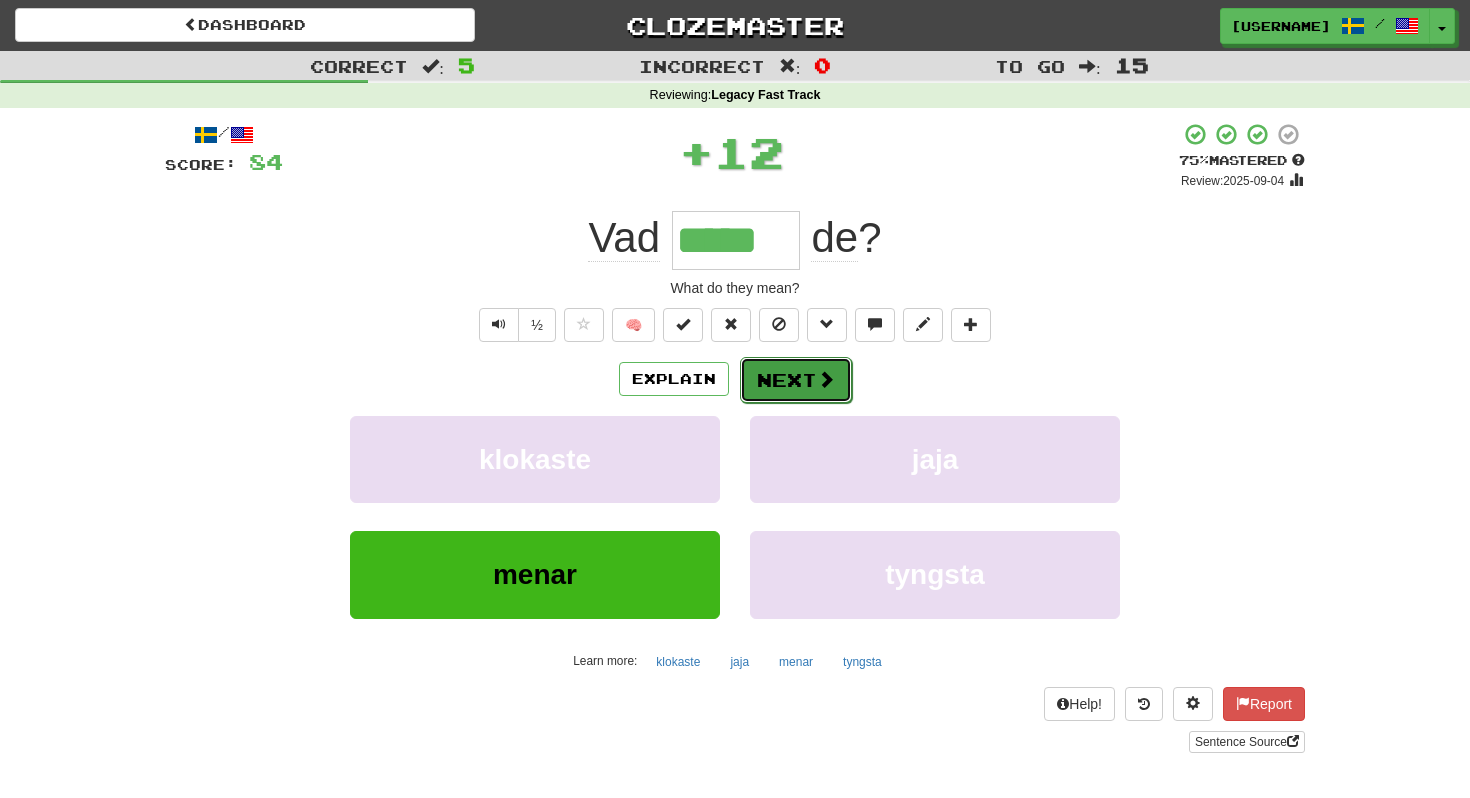 click on "Next" at bounding box center (796, 380) 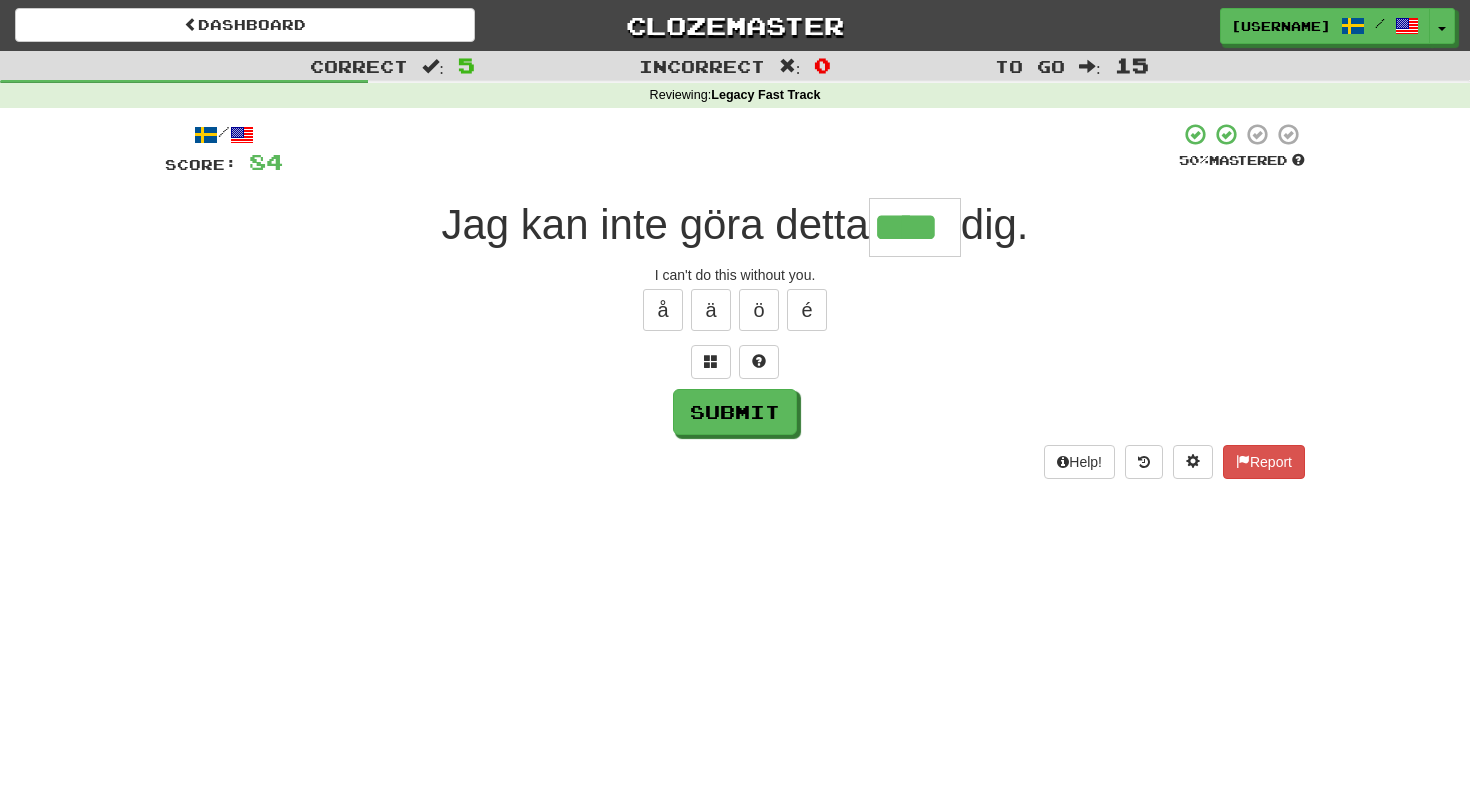 type on "****" 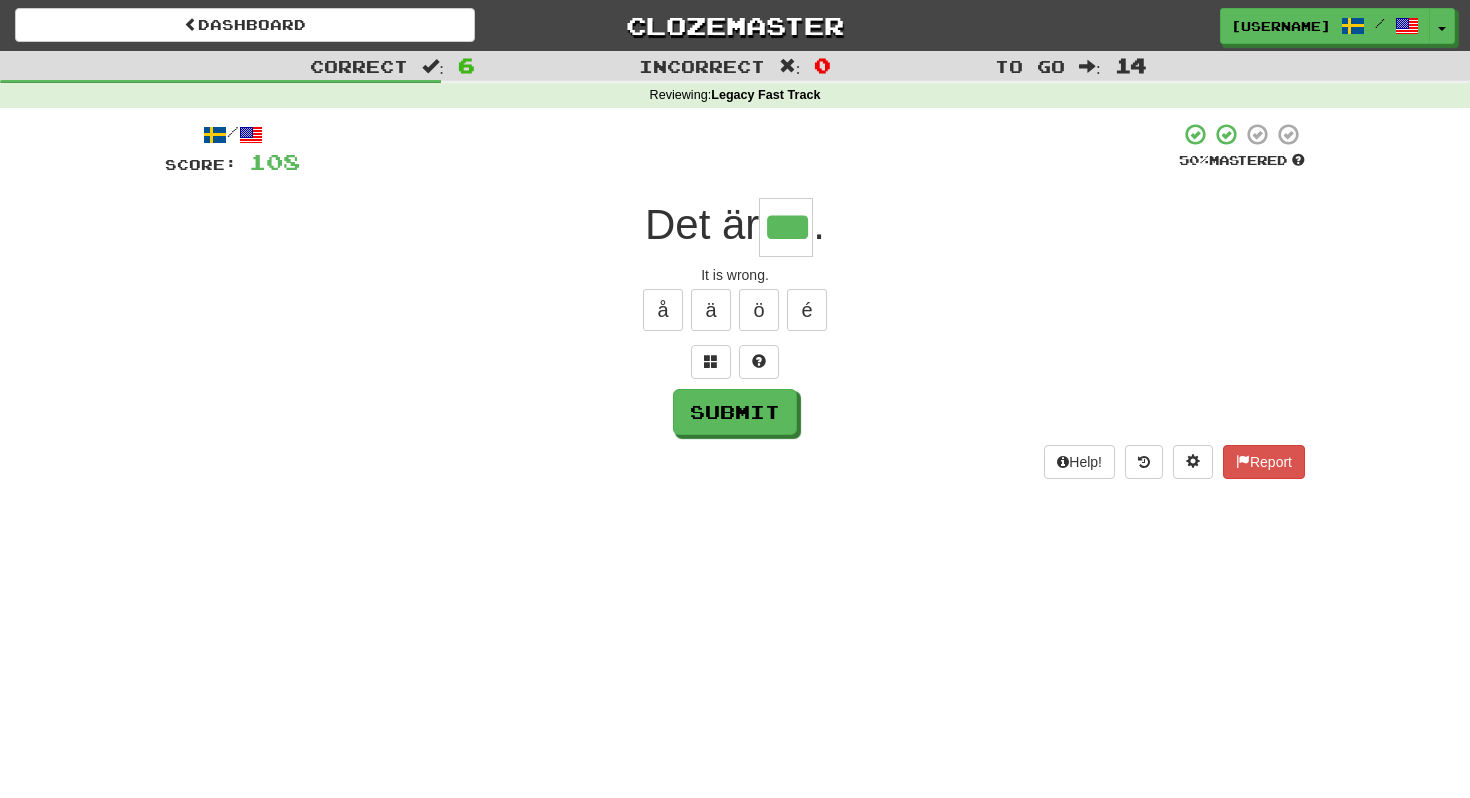 type on "***" 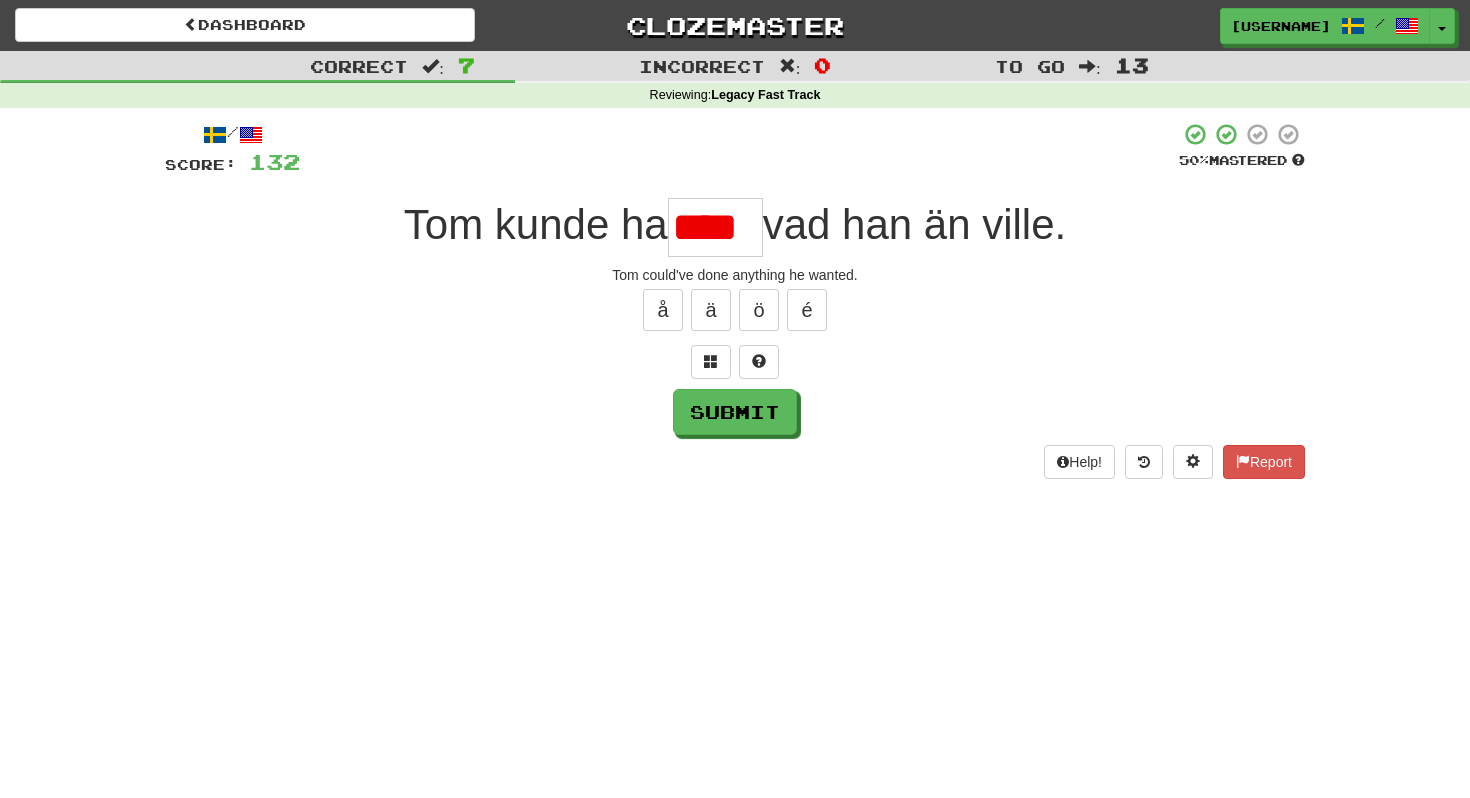 scroll, scrollTop: 0, scrollLeft: 0, axis: both 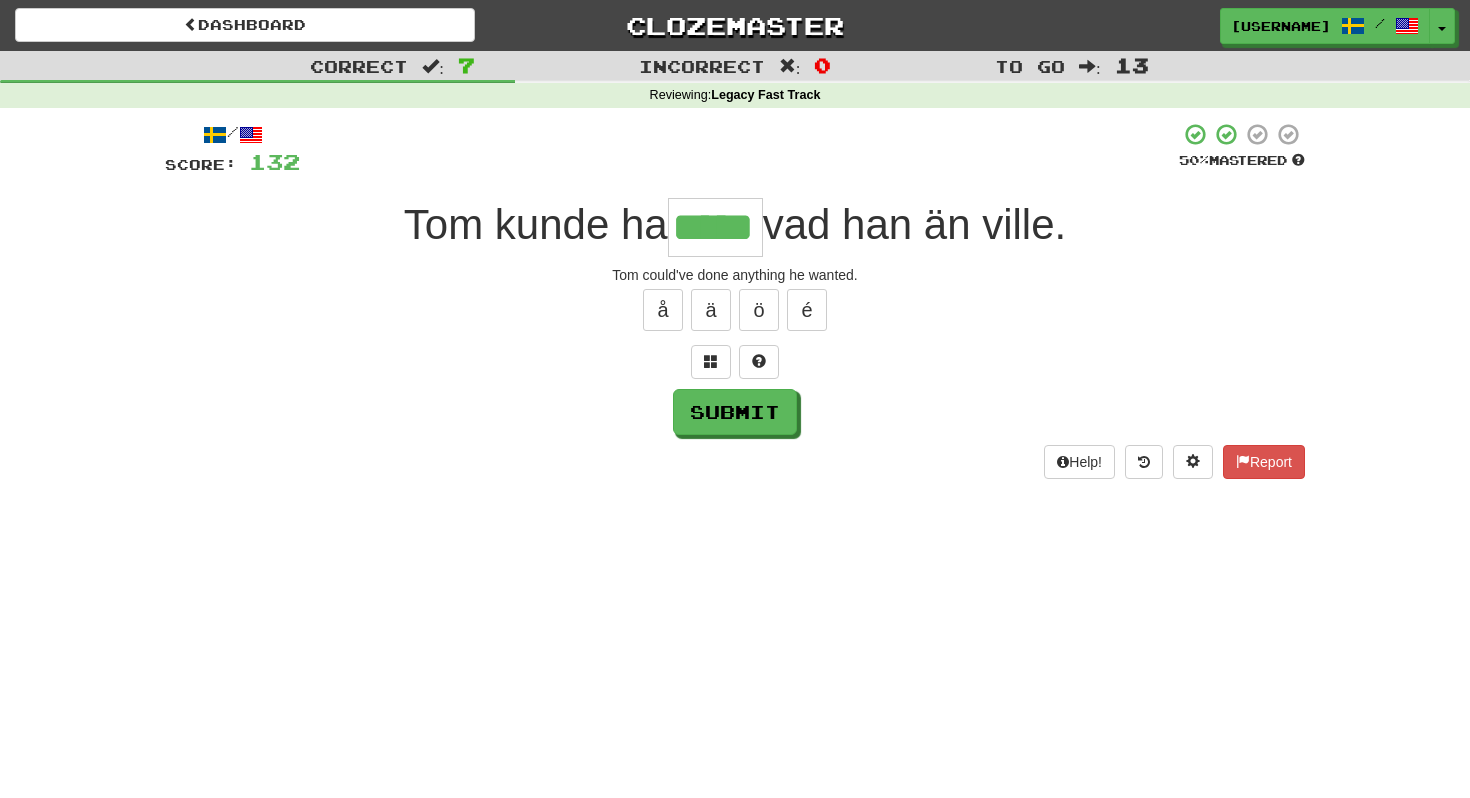 type on "*****" 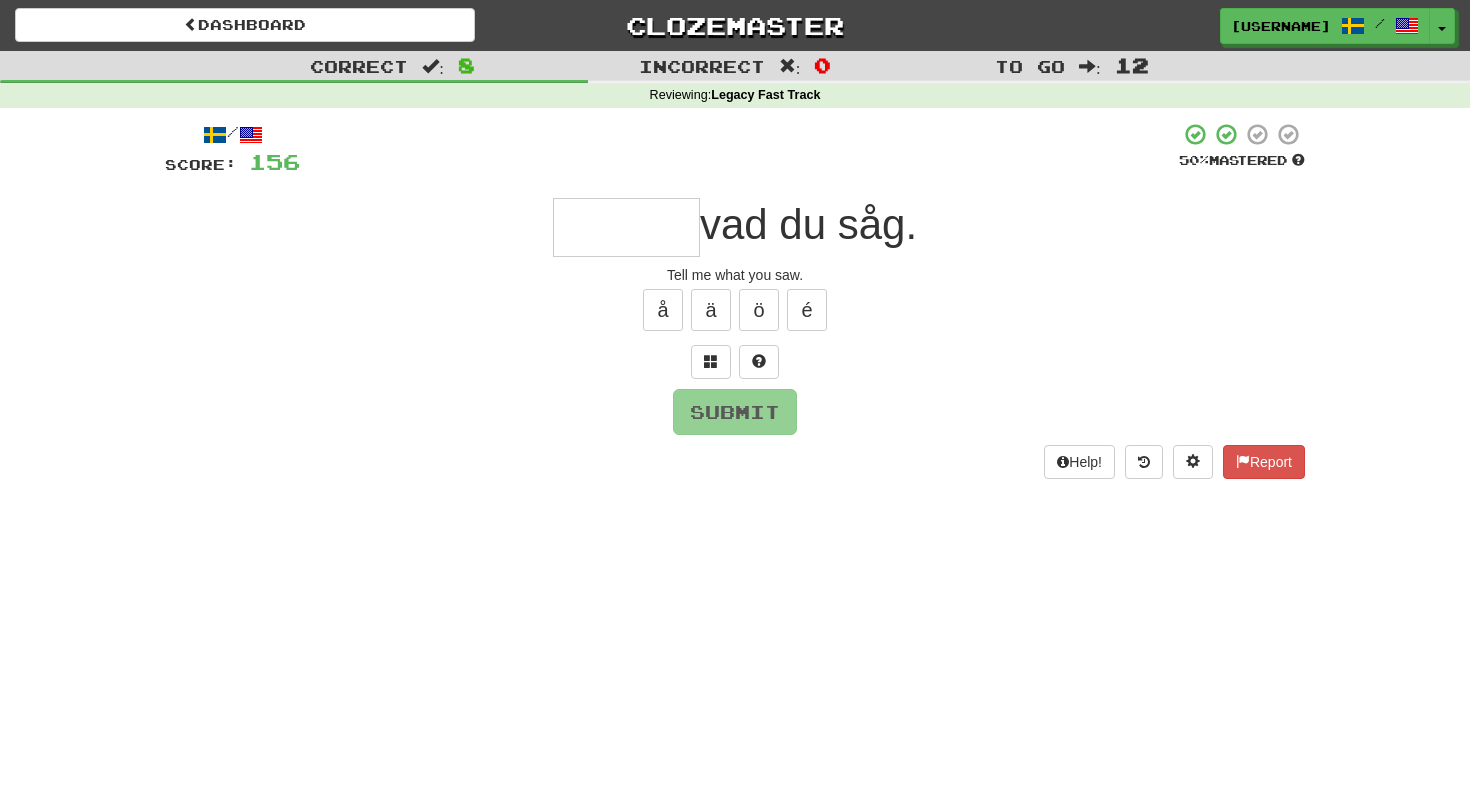 type on "*" 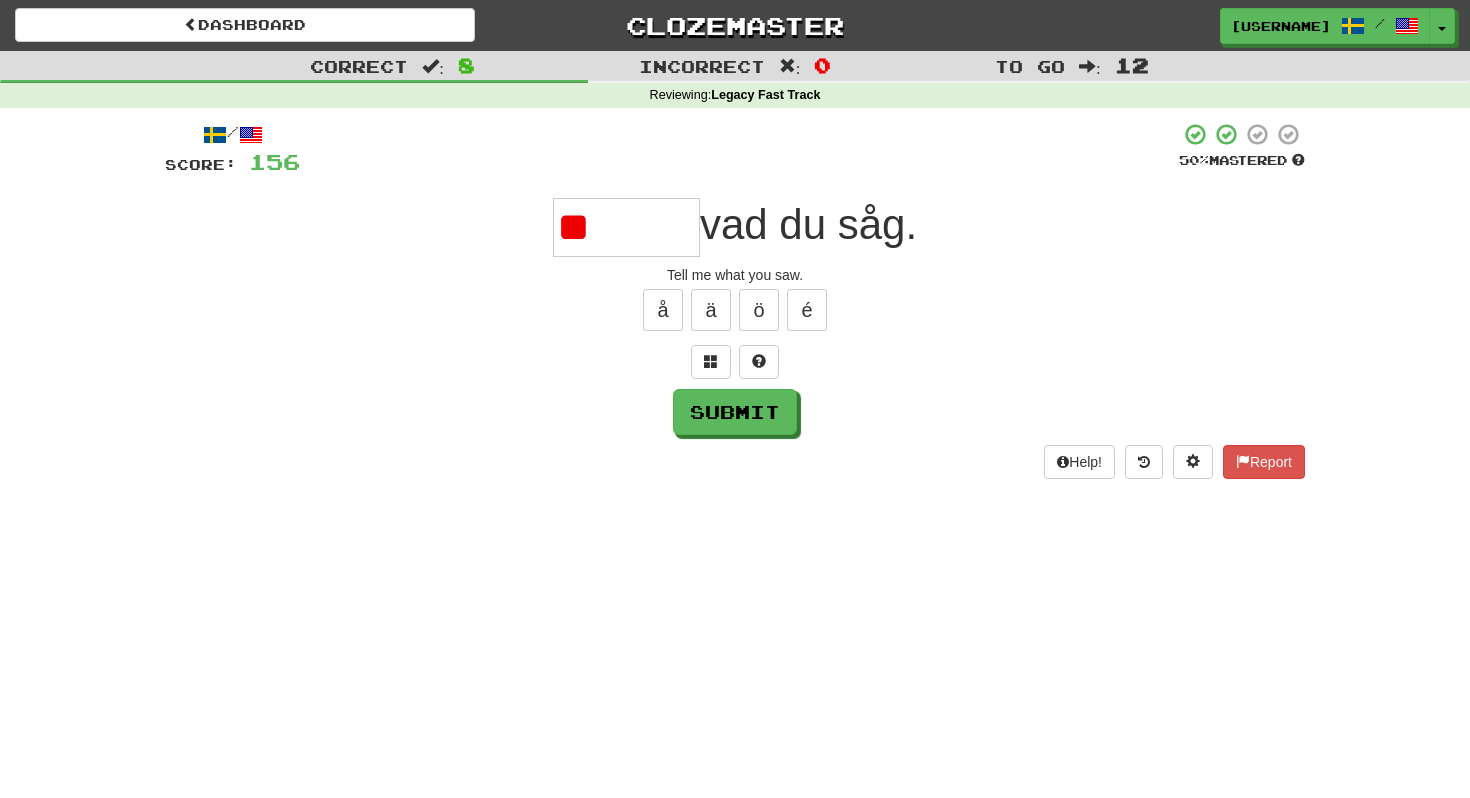 type on "*" 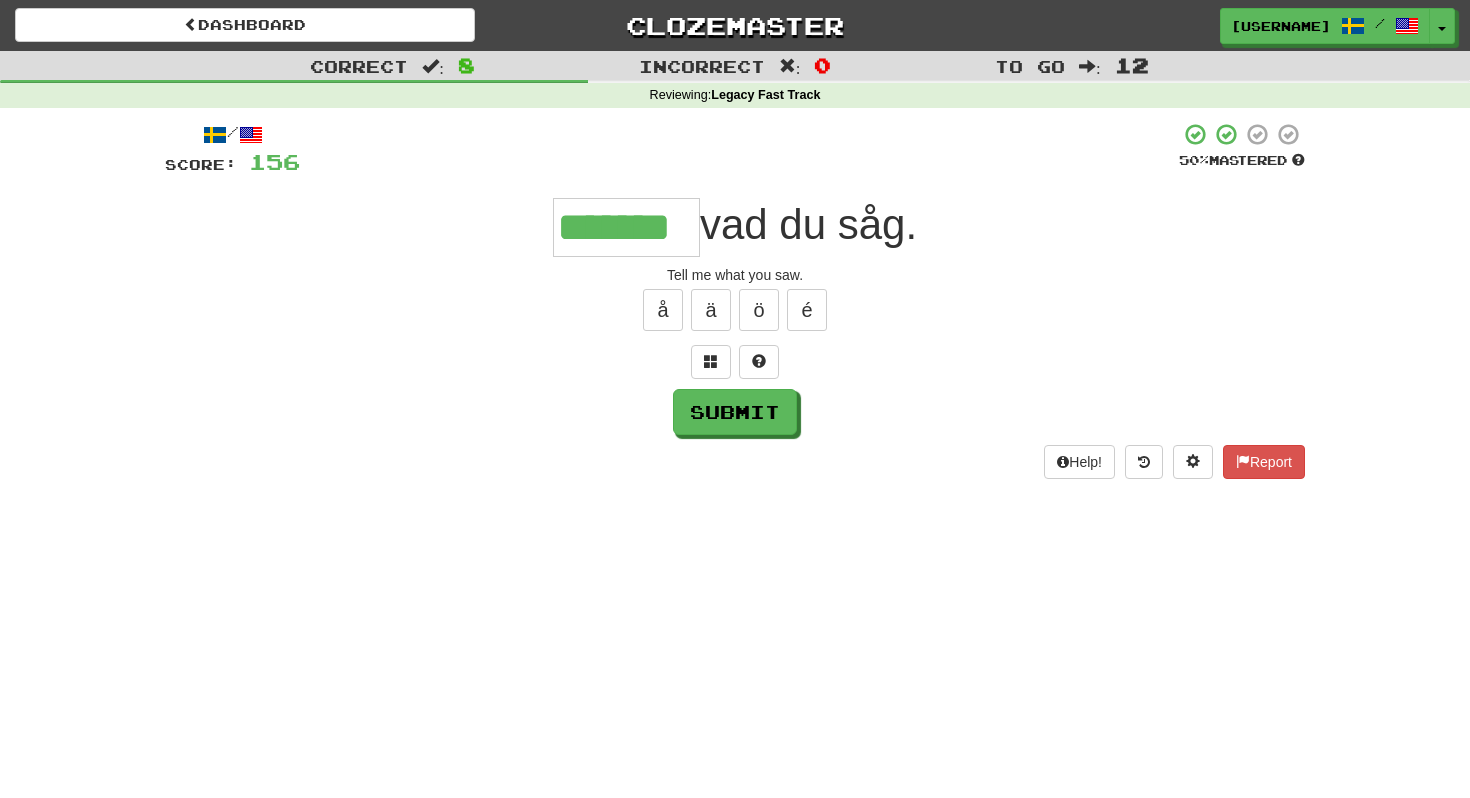 type on "*******" 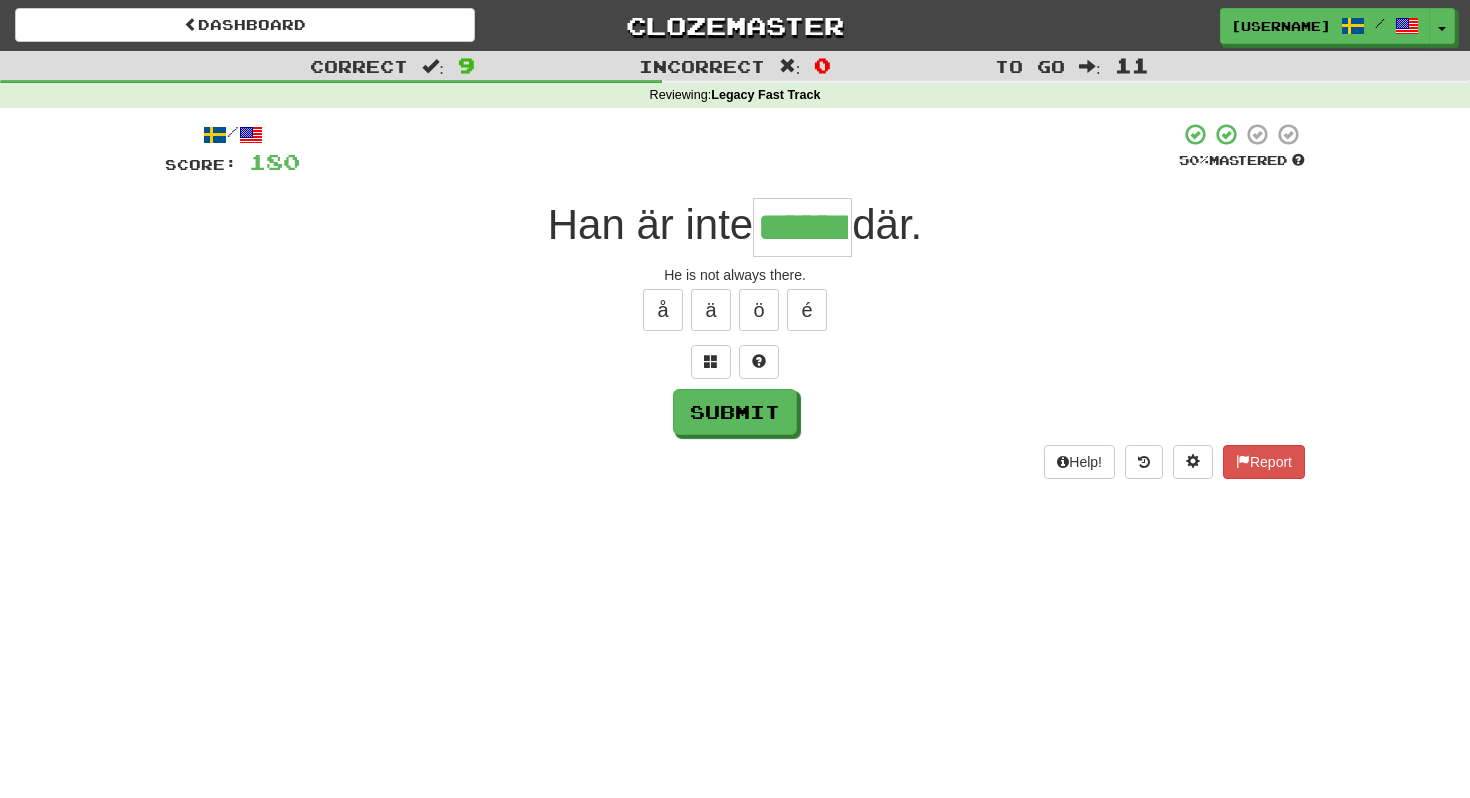 type on "******" 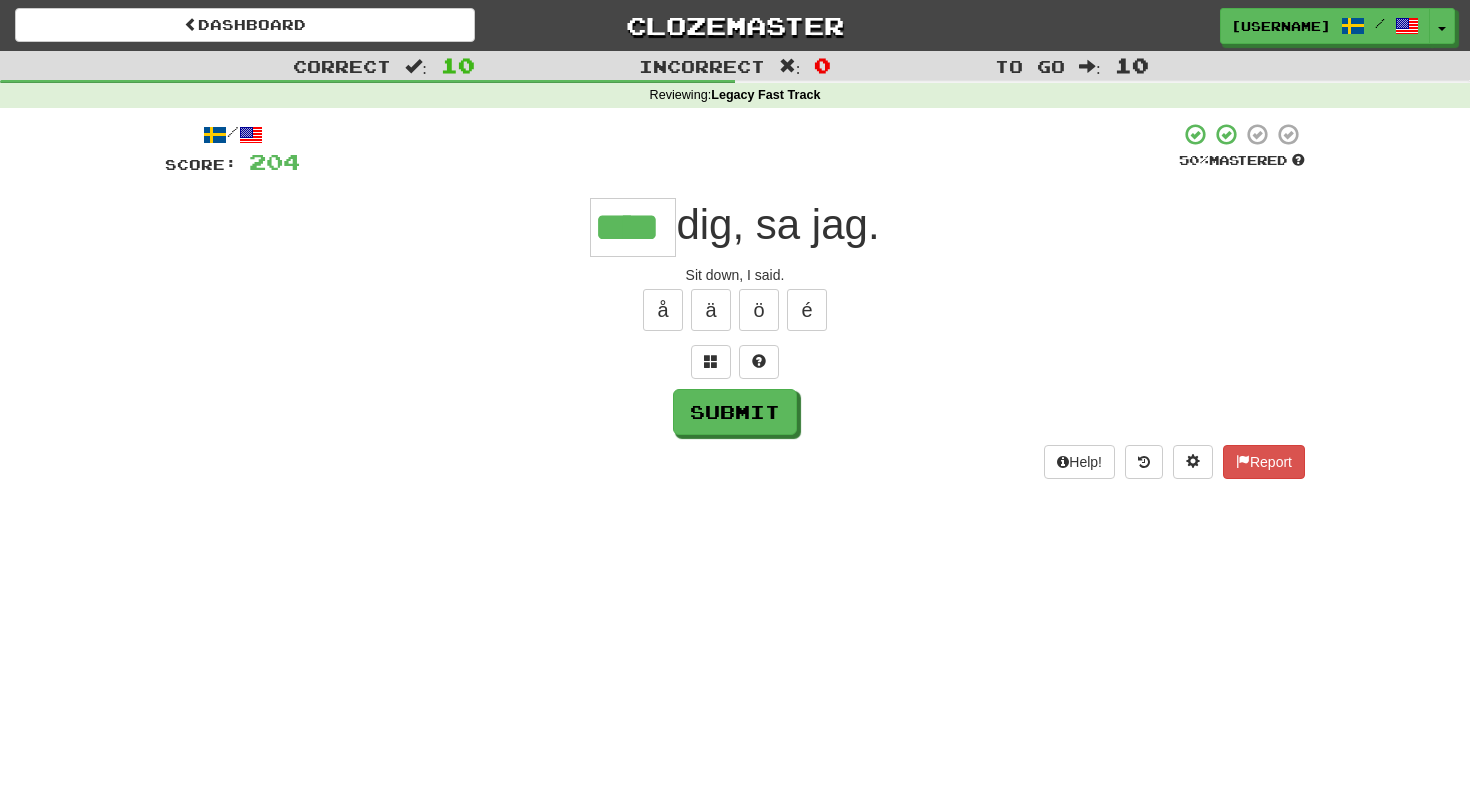 type on "****" 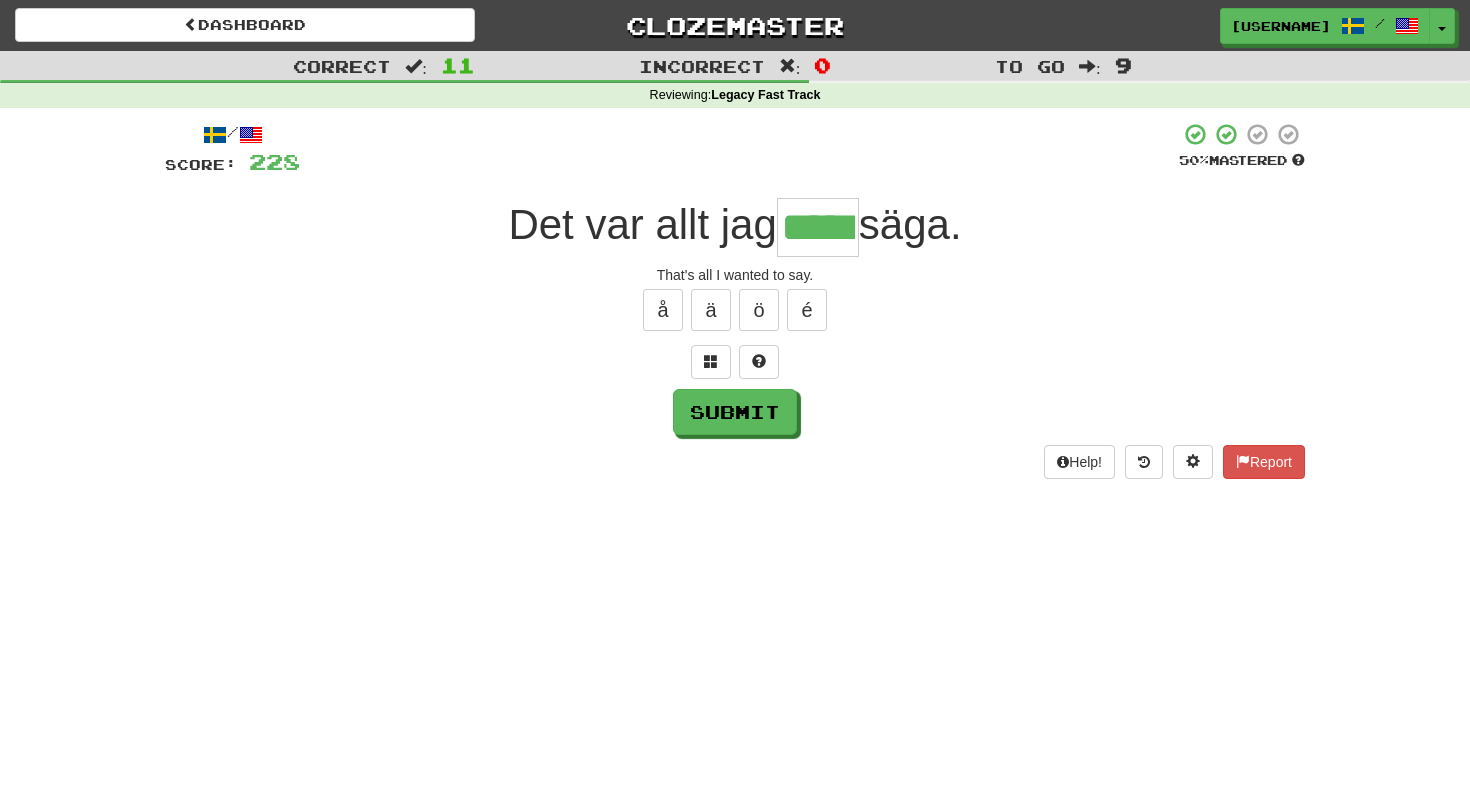 type on "*****" 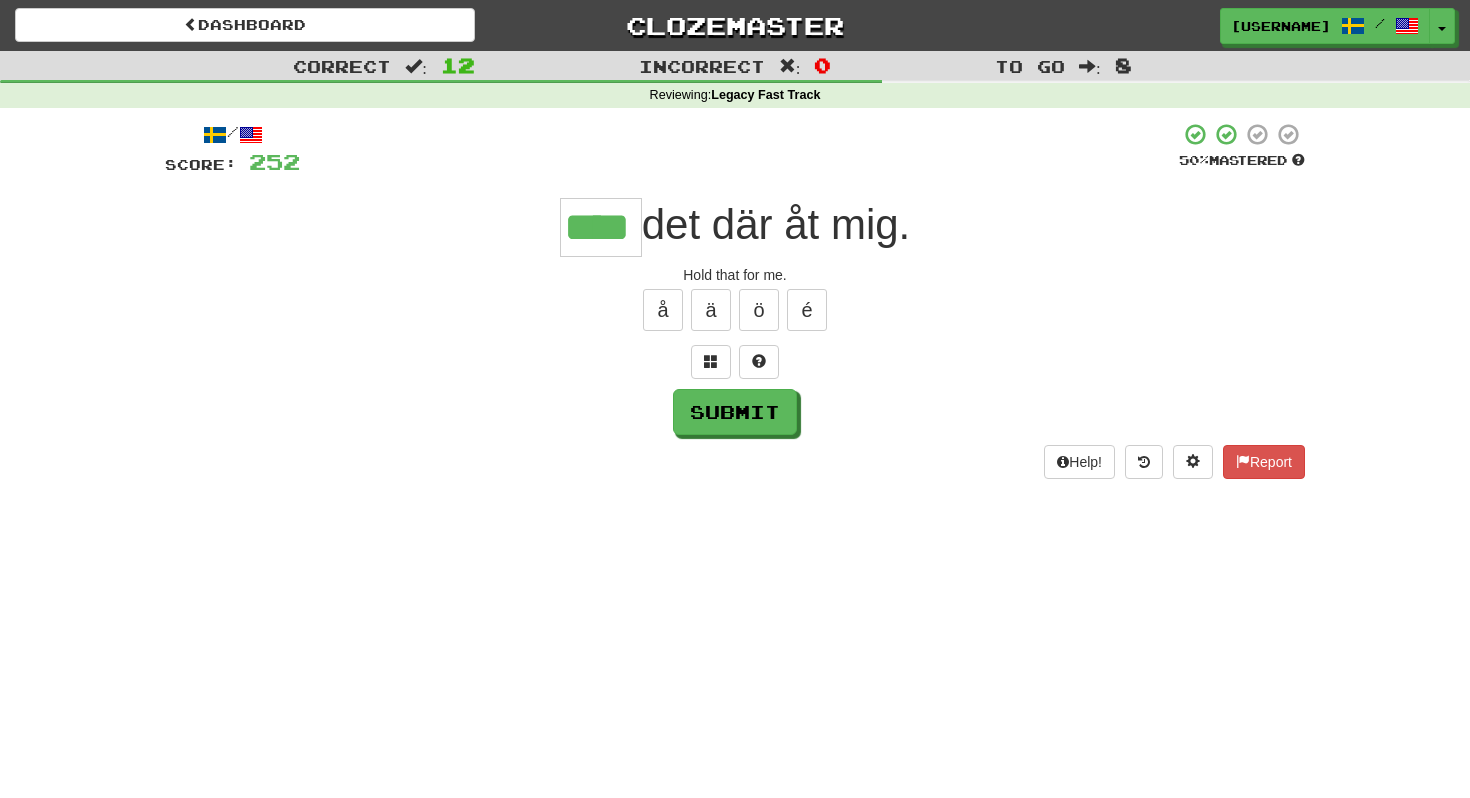 type on "****" 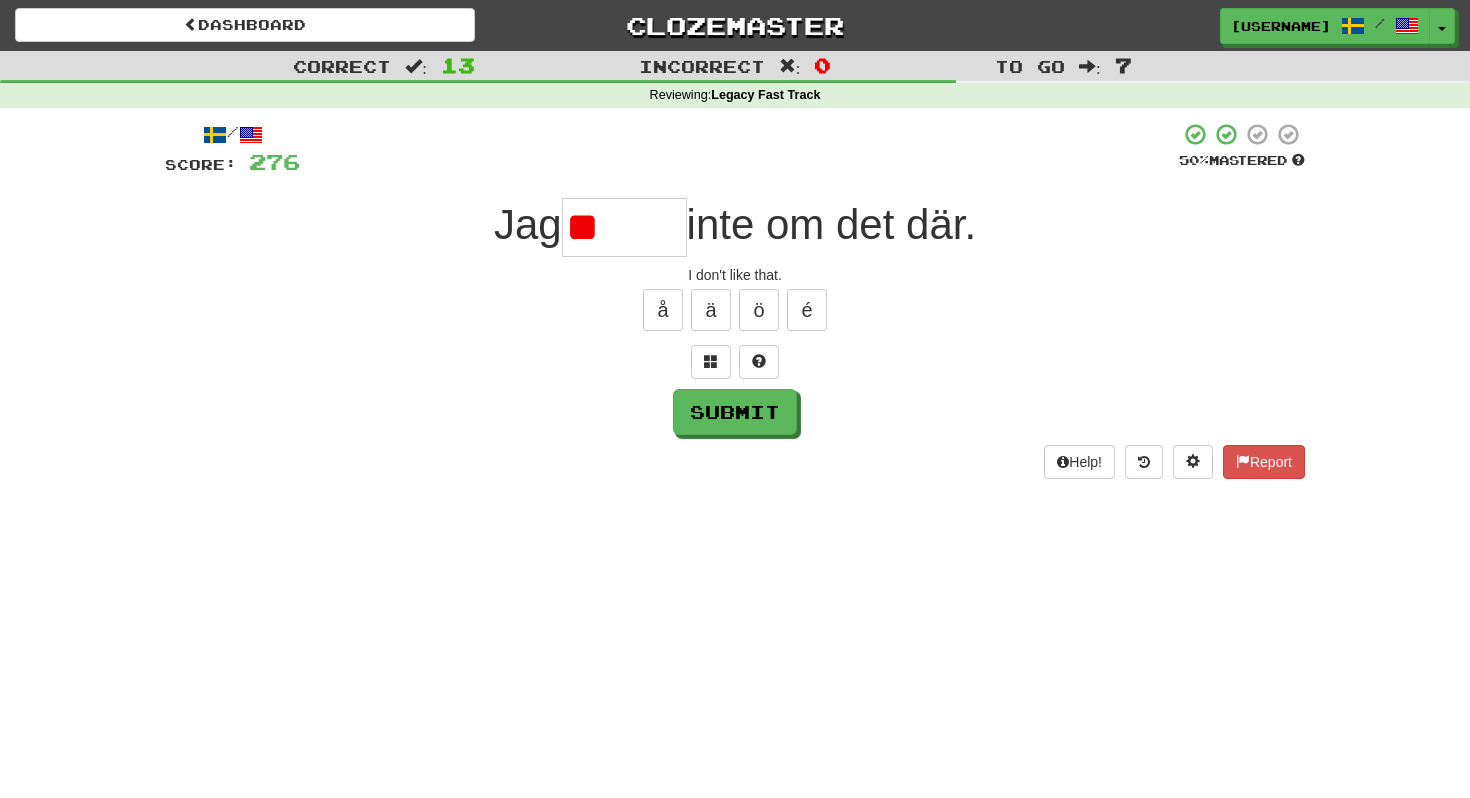 type on "*" 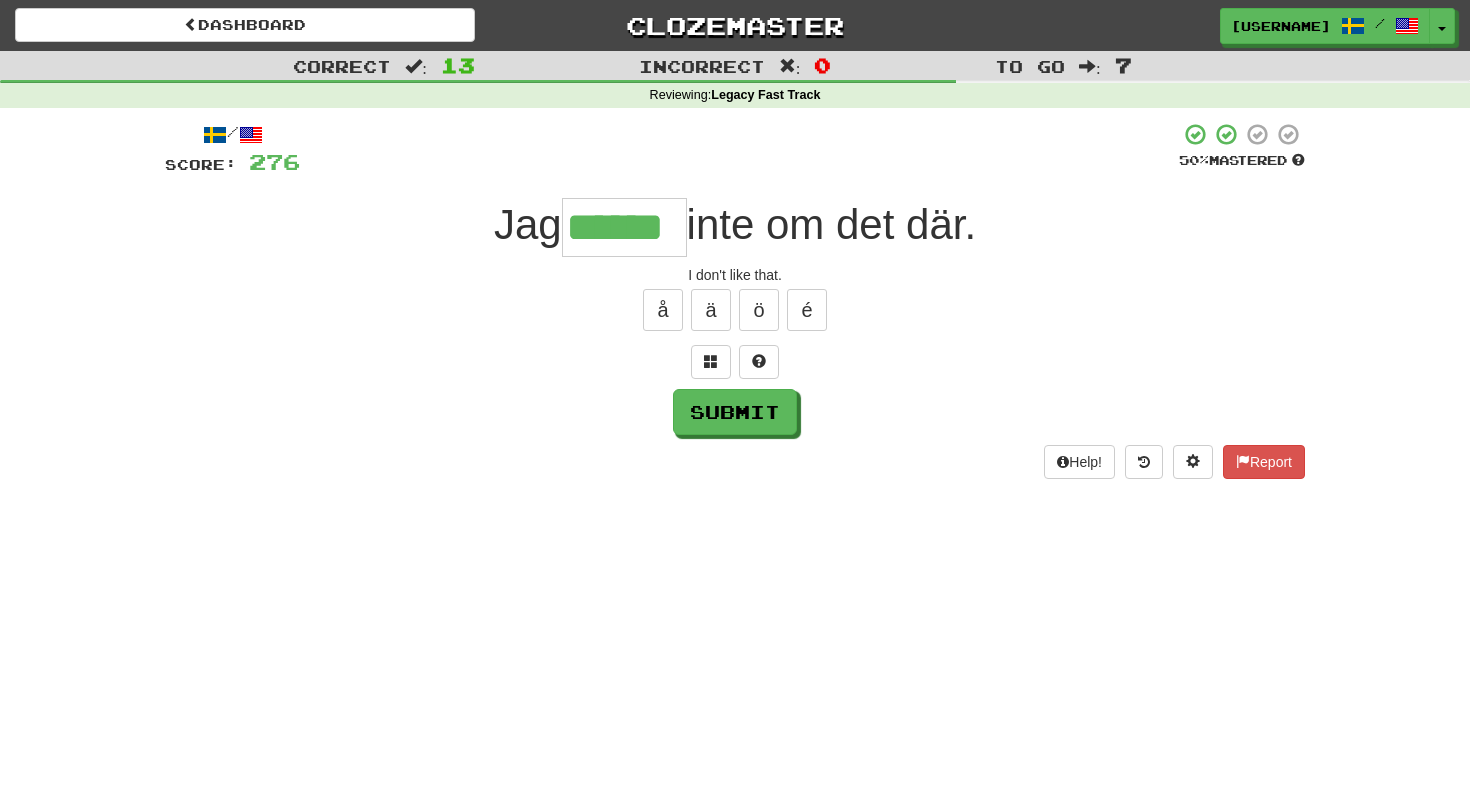 type on "******" 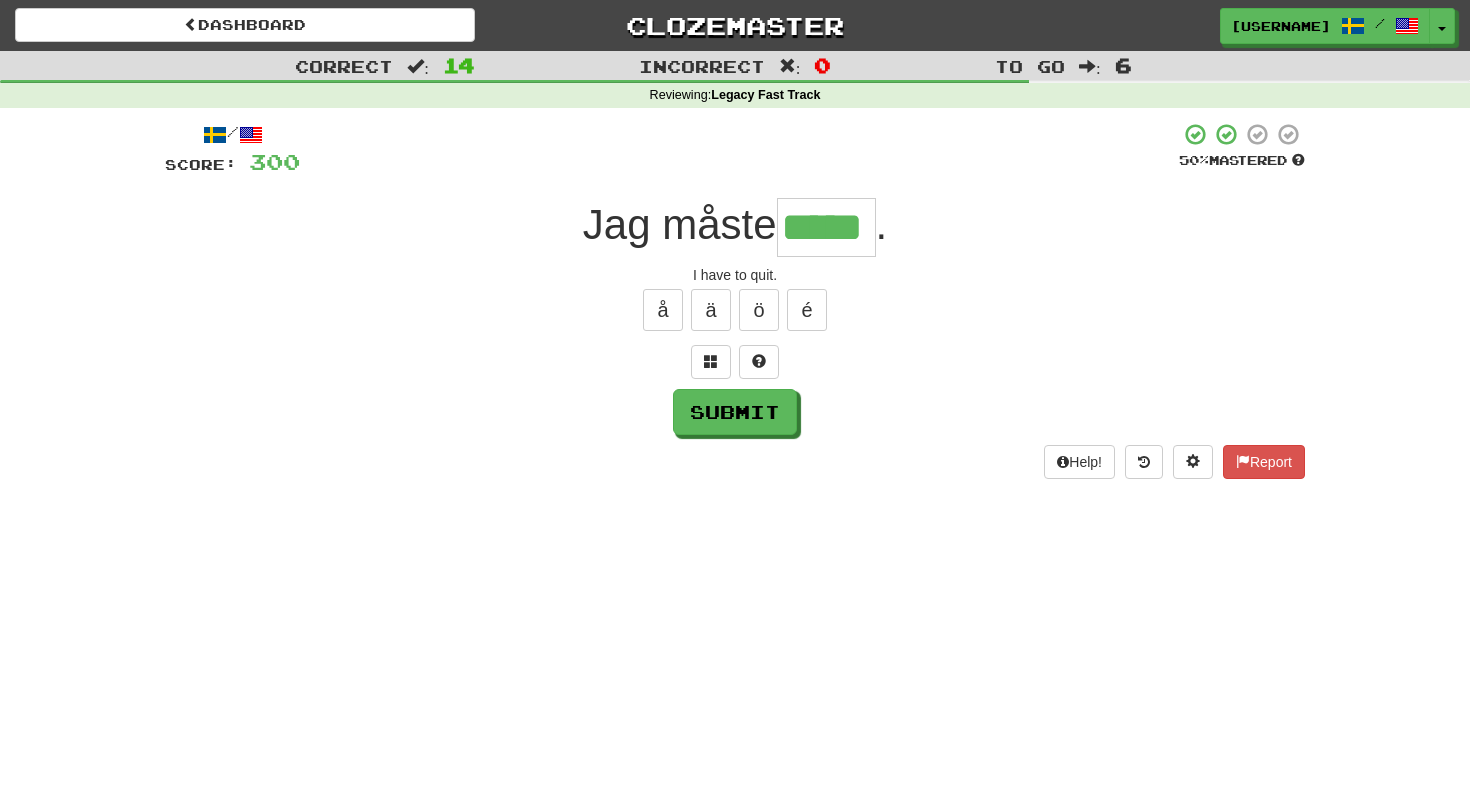 type on "*****" 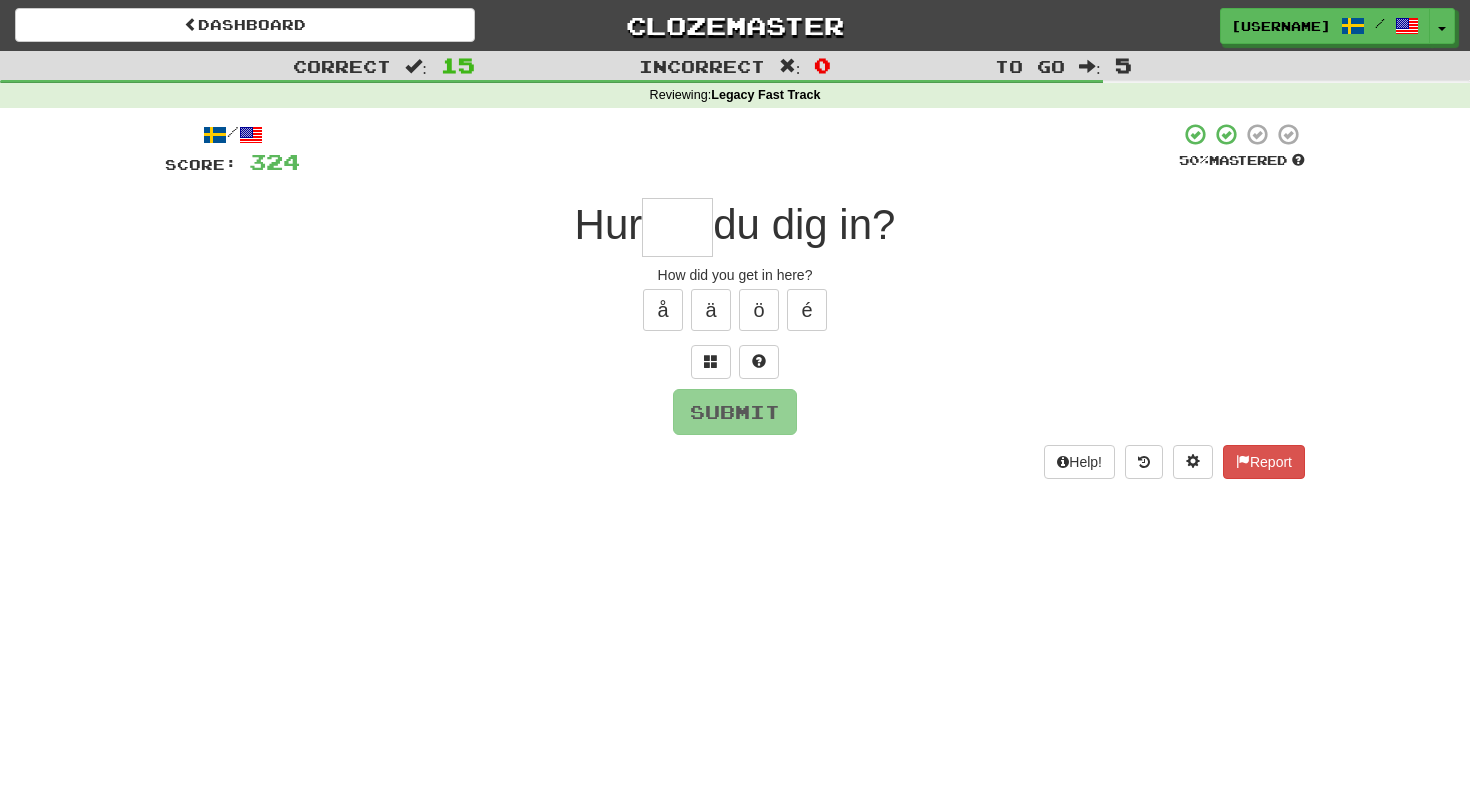 type on "*" 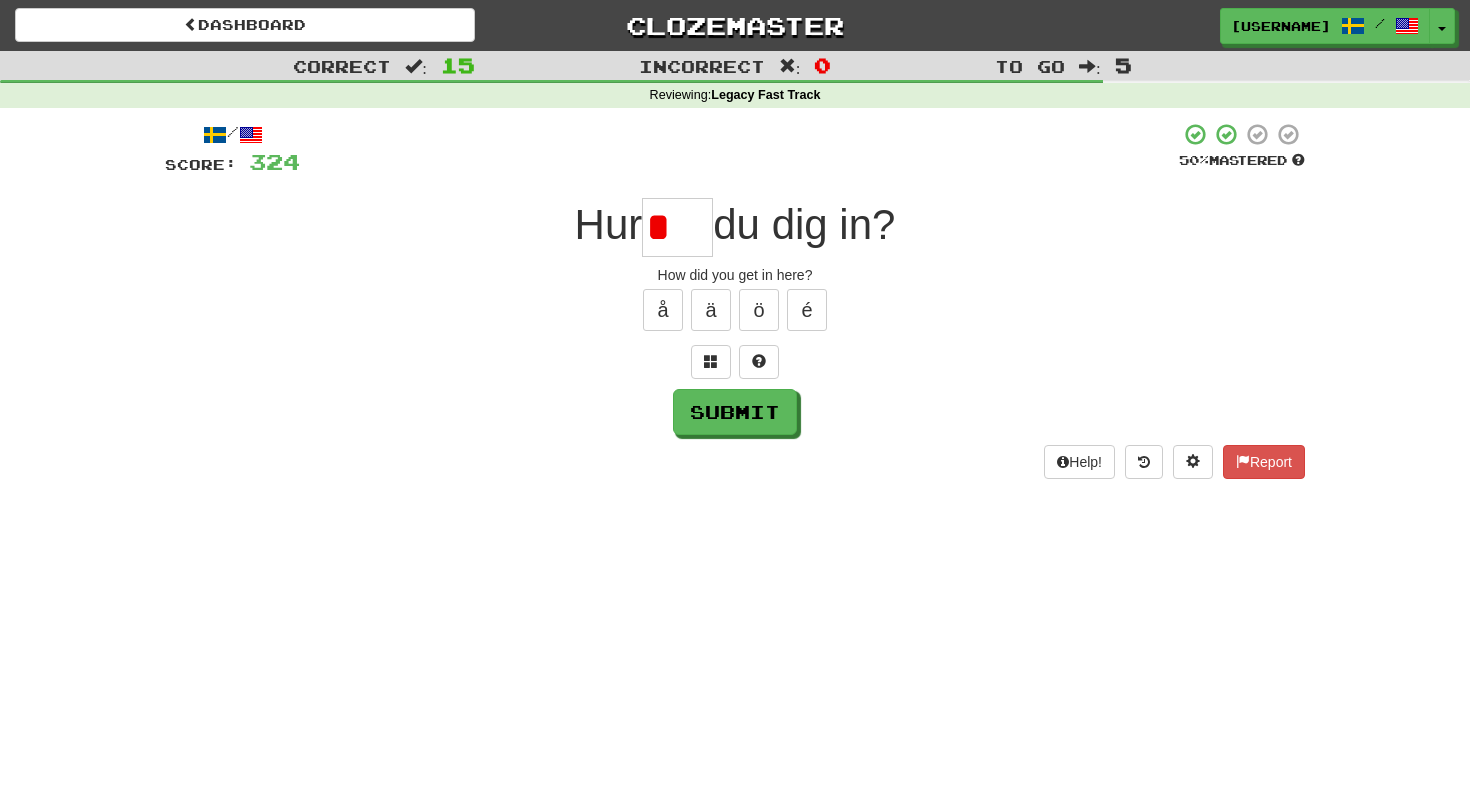 type 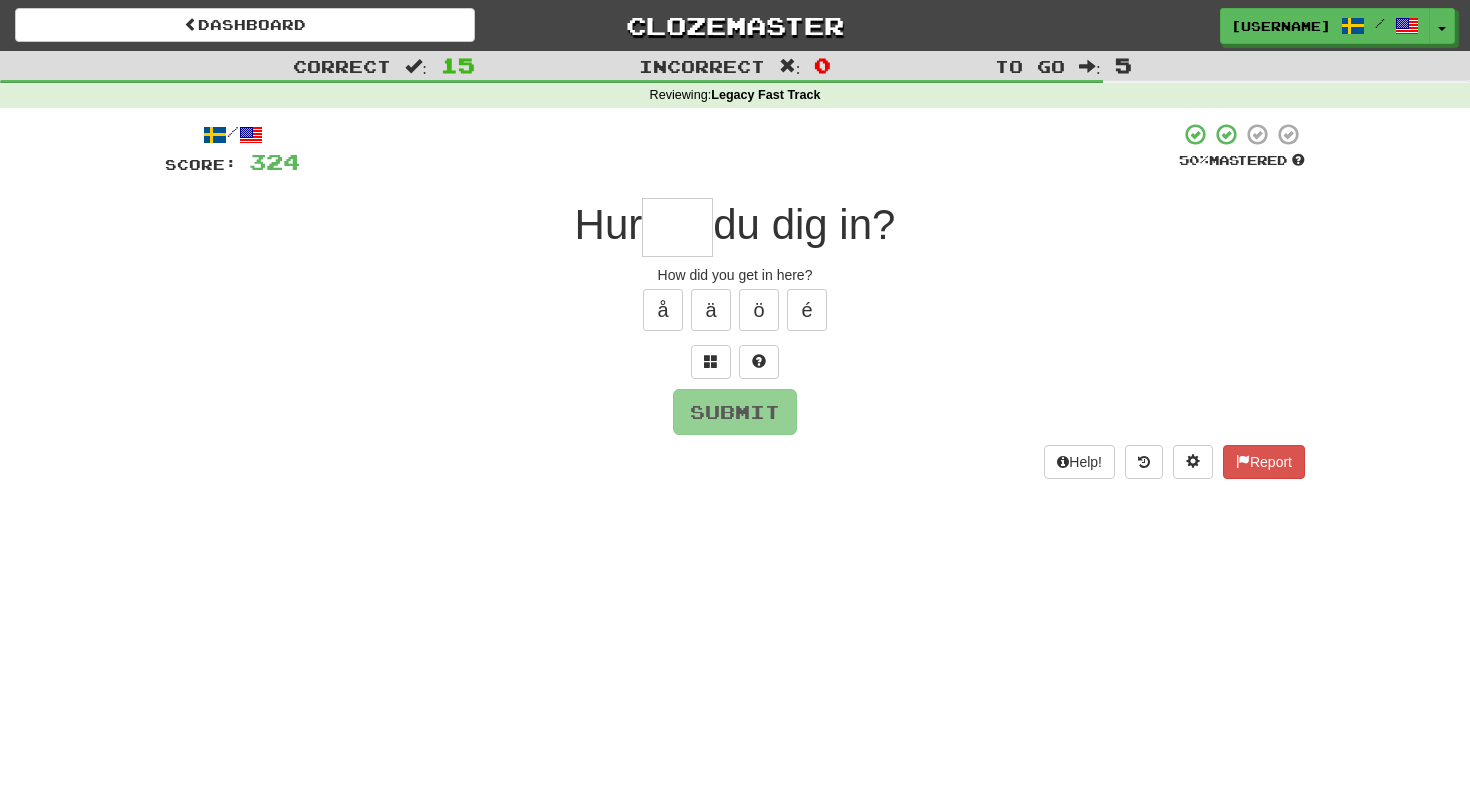 click on "Dashboard
Clozemaster
[USERNAME]
/
Toggle Dropdown
Dashboard
Leaderboard
Activity Feed
Notifications
Profile
Discussions
Svenska
/
English
Streak:
2
Review:
41
Points Today: 1008
Nederlands
/
English
Streak:
0
Review:
156
Points Today: 0
Français
/
English
Streak:
0
Review:
200
Points Today: 0
Русский
/
English
Streak:
0
Review:
20
Points Today: 0
Languages
Account
Logout
[USERNAME]
/
Toggle Dropdown
Dashboard
Leaderboard
Activity Feed
Notifications
Profile
Discussions
Svenska
/
English
Streak:
2
Review:
41
Points Today: 1008
Nederlands" at bounding box center [735, 22] 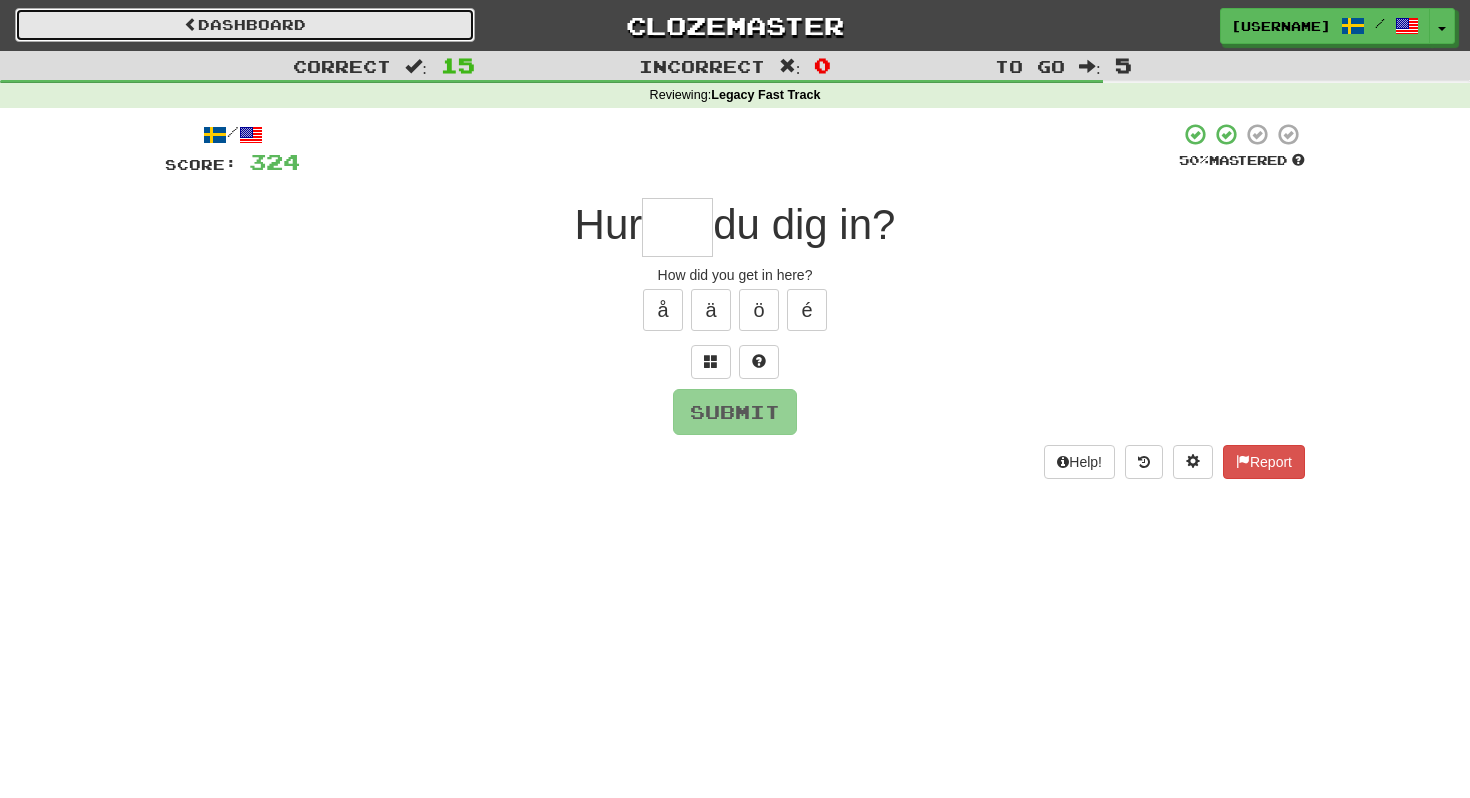 click on "Dashboard" at bounding box center [245, 25] 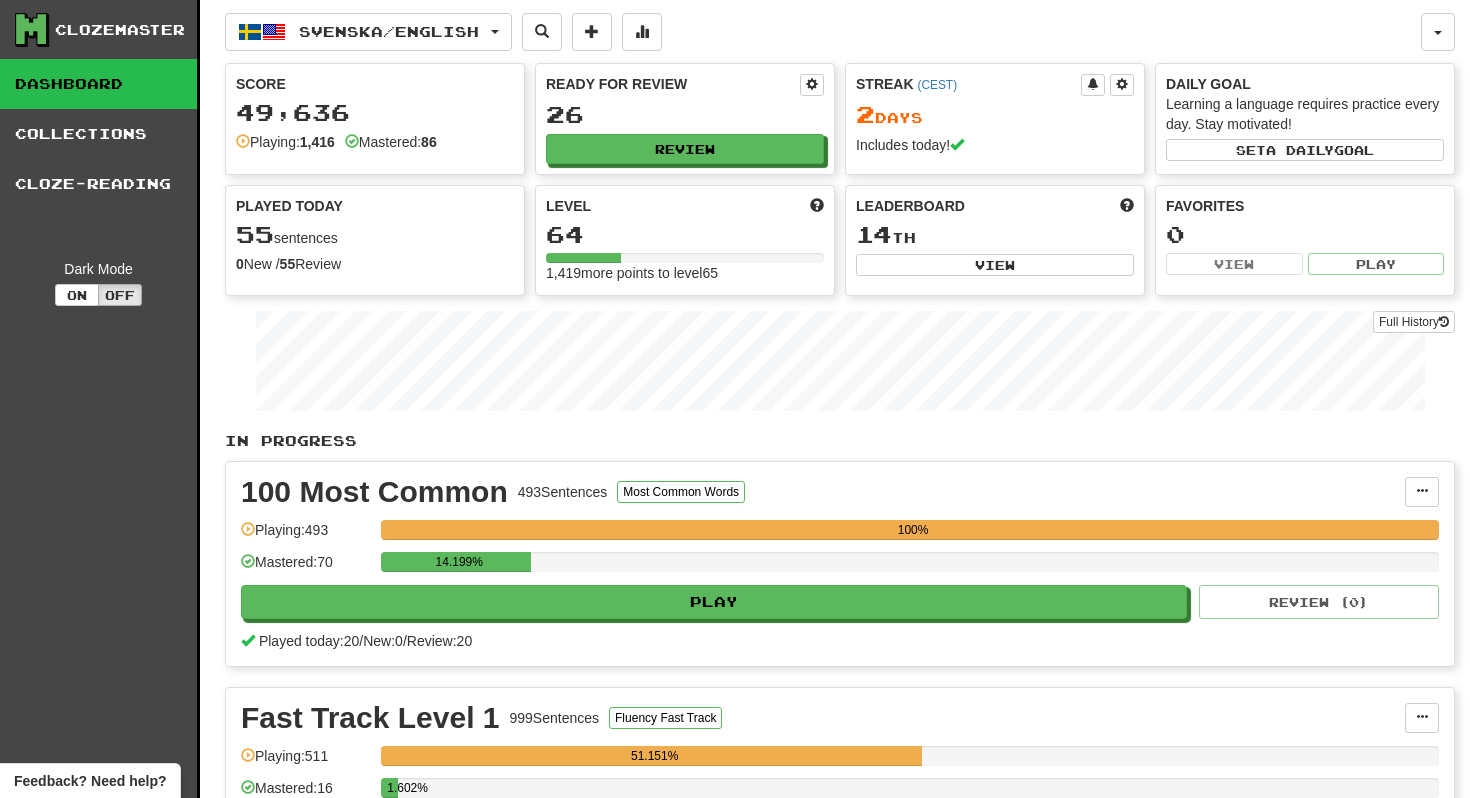 scroll, scrollTop: 0, scrollLeft: 0, axis: both 